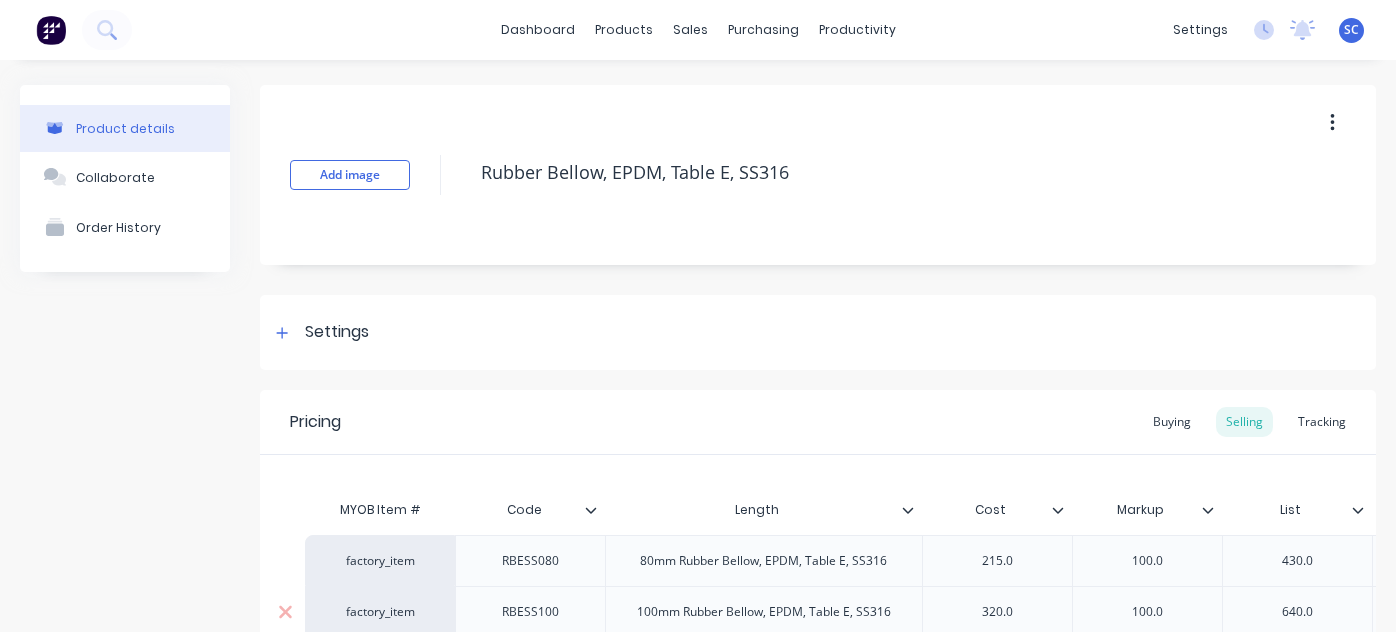 type on "0215.0" 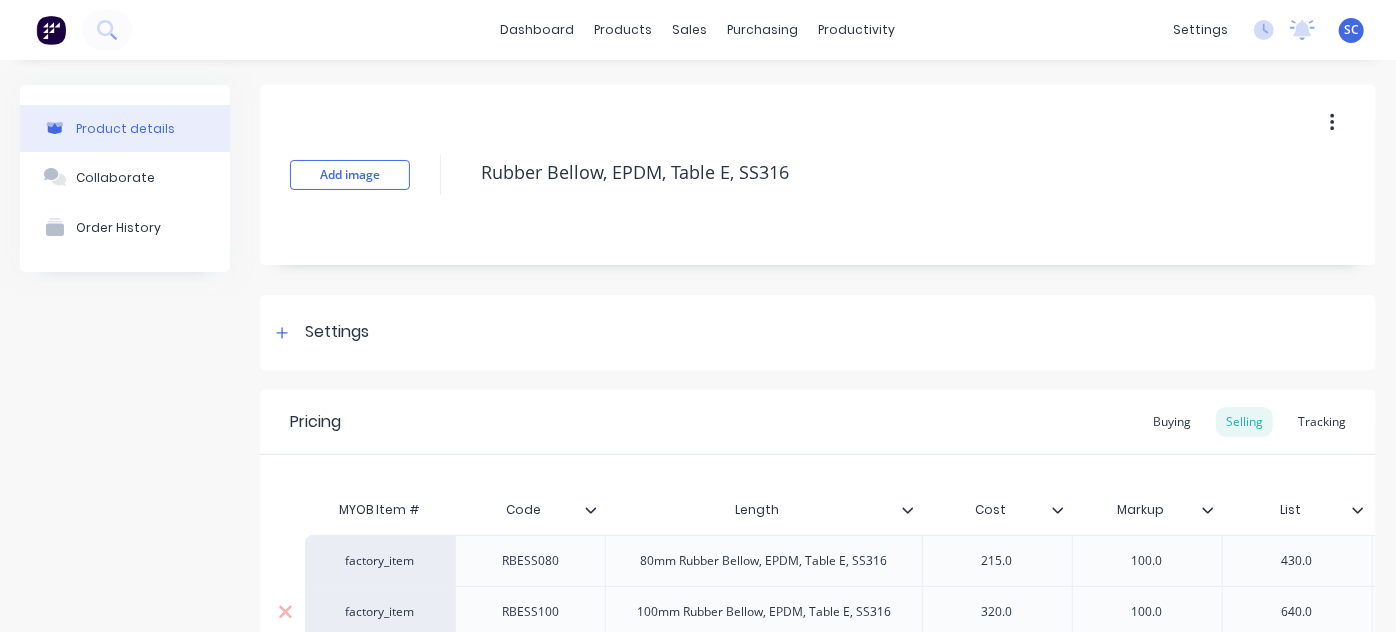 click on "320.0" at bounding box center (997, 612) 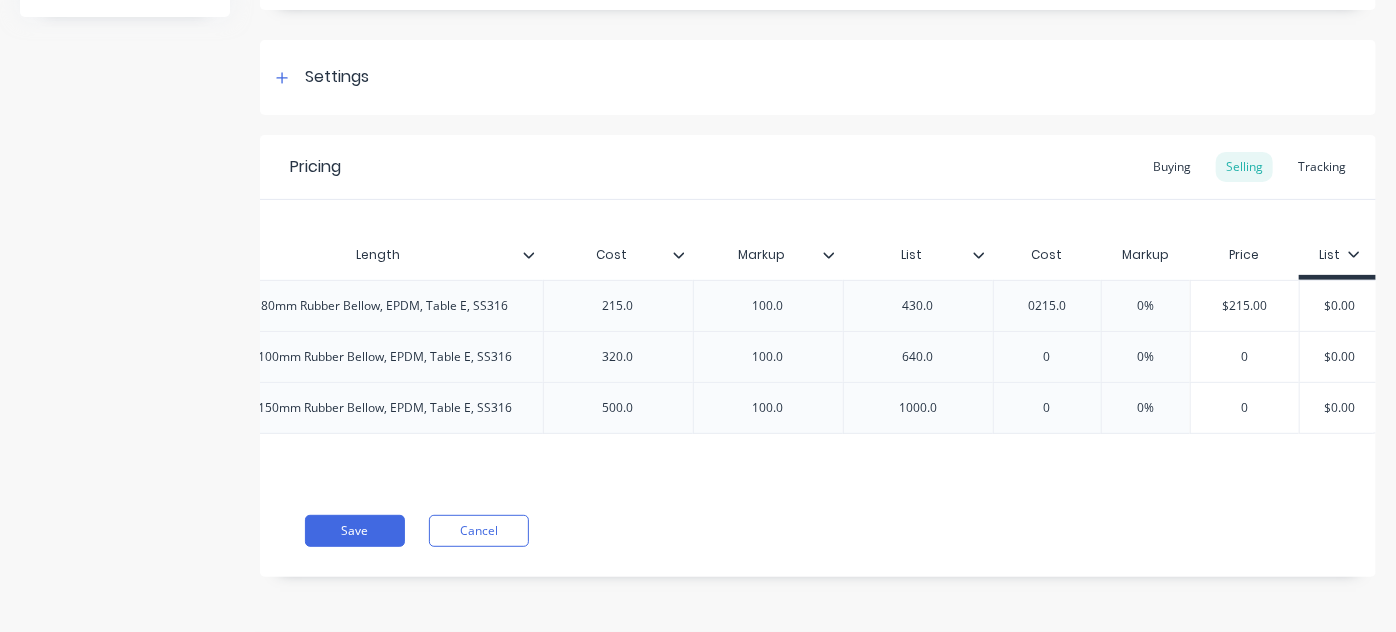 click on "320.0" at bounding box center (618, 357) 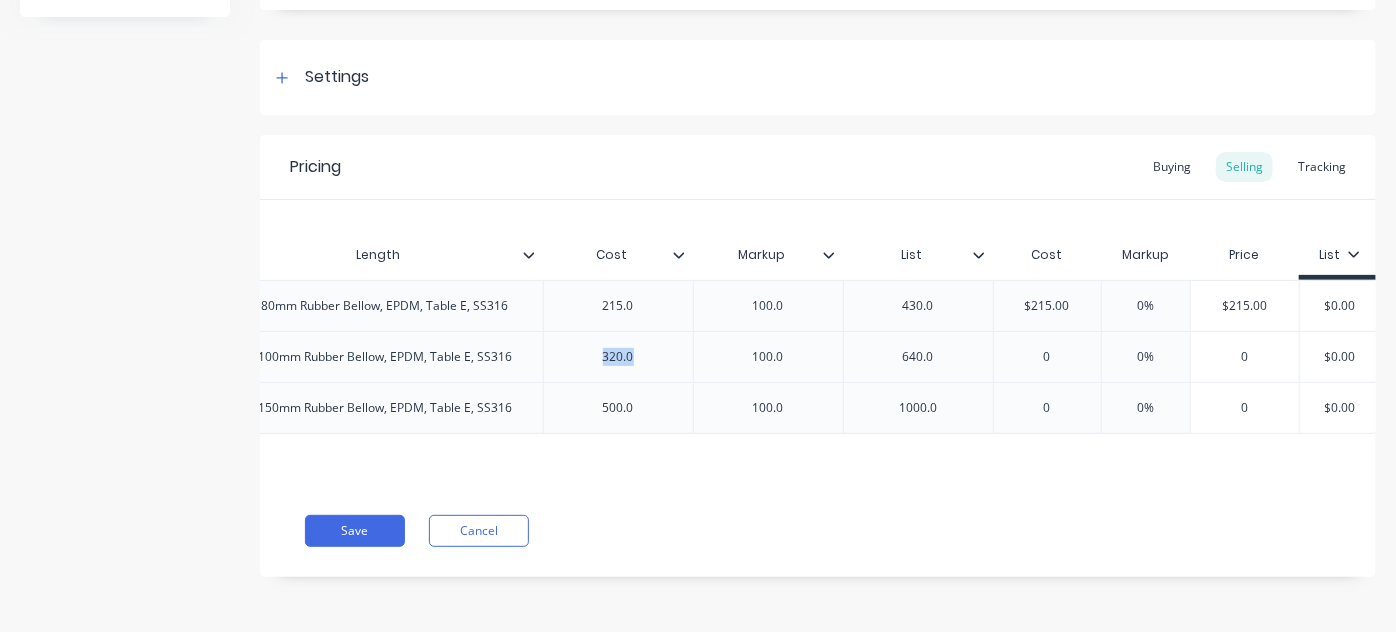 copy on "320.0" 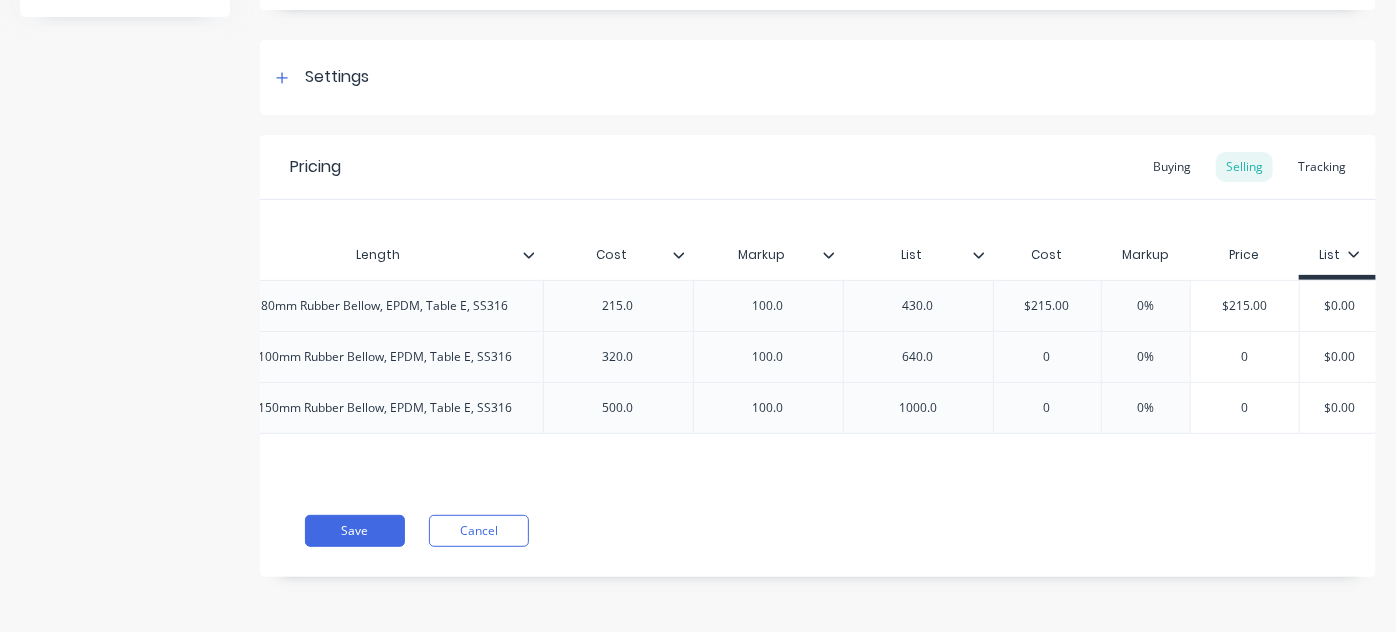 paste on "320.0" 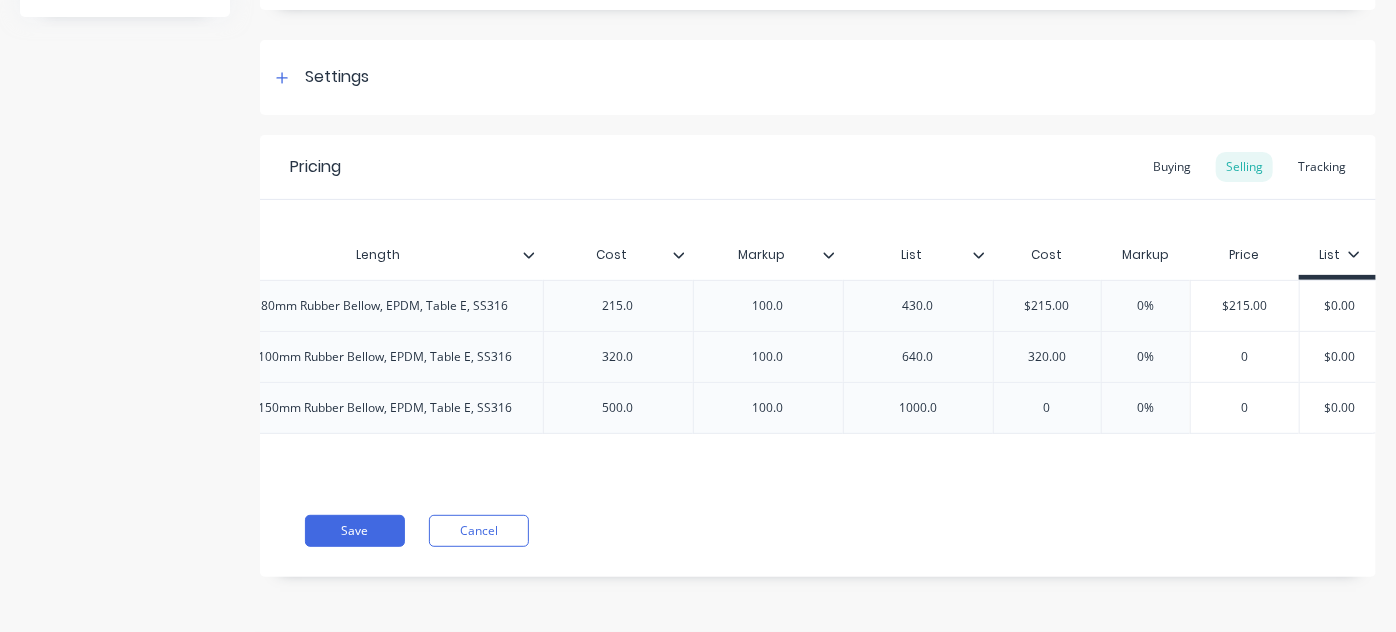 type on "x" 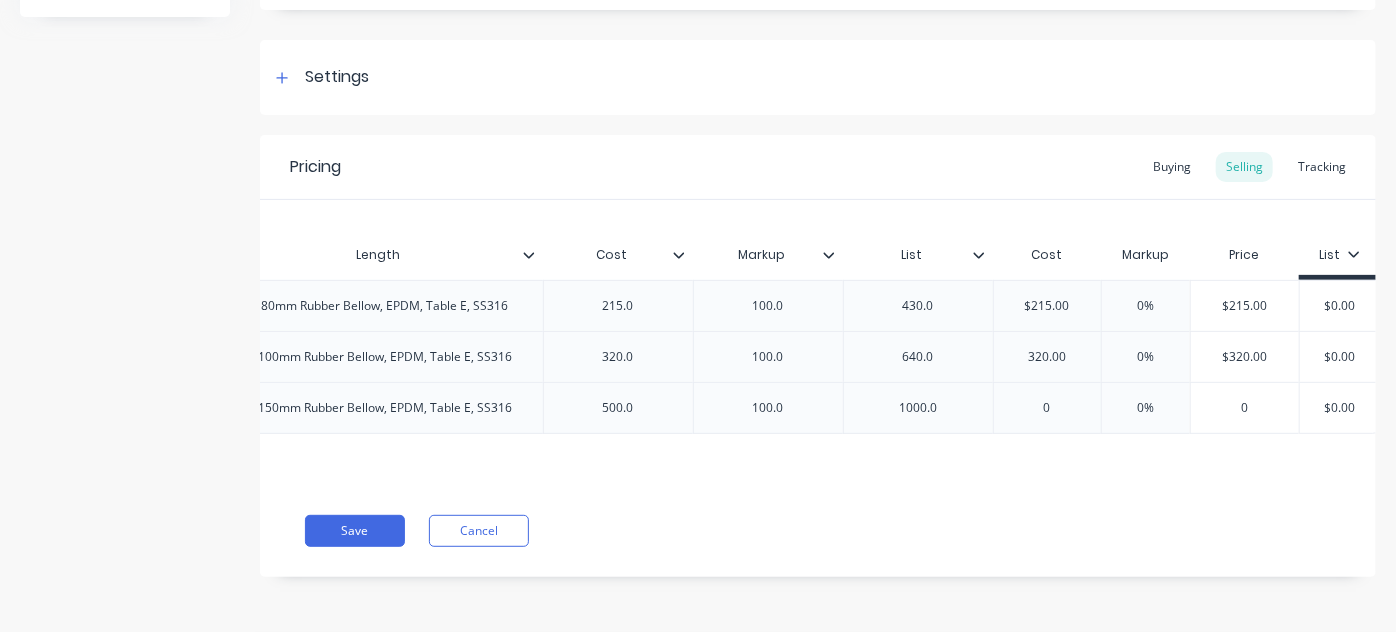 type on "320.00" 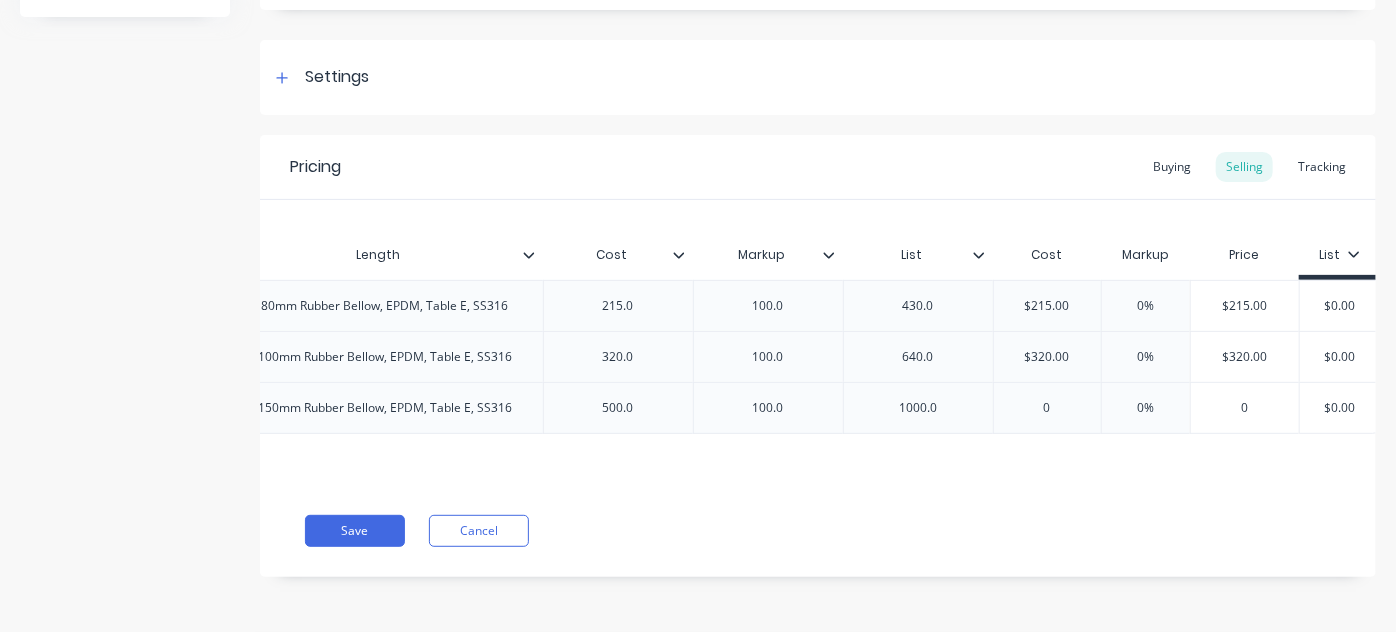 click on "500.0" at bounding box center (618, 408) 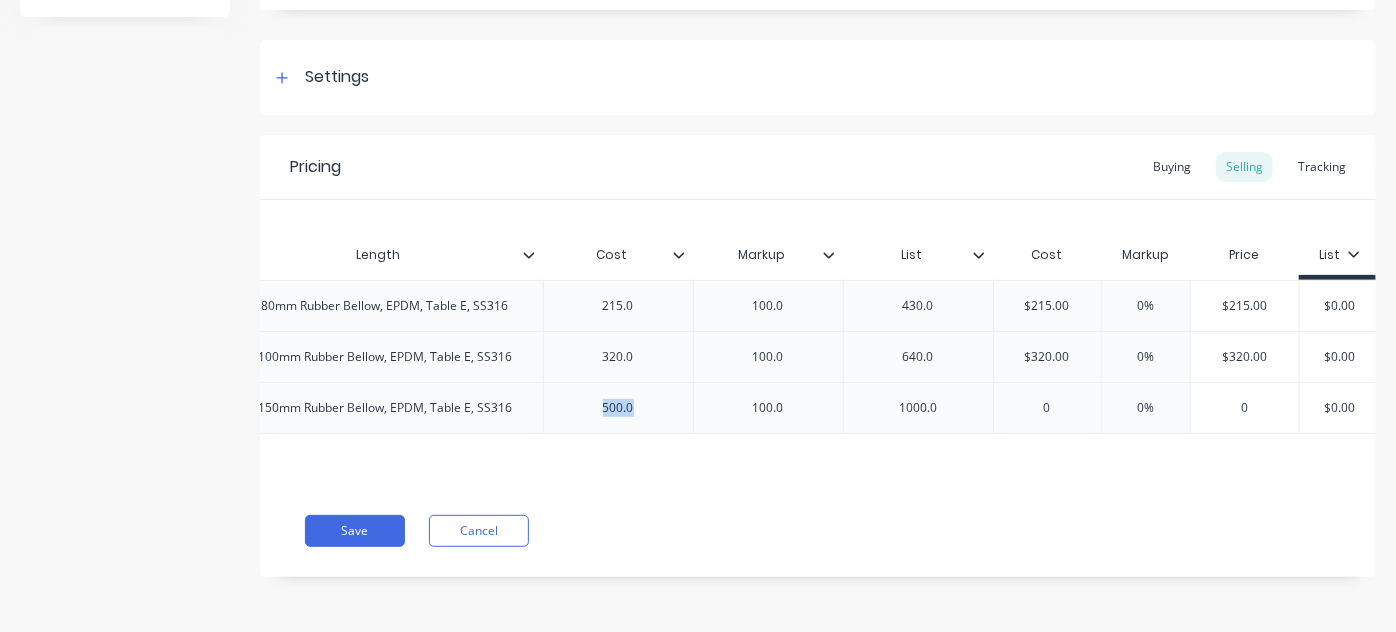 click on "500.0" at bounding box center [618, 408] 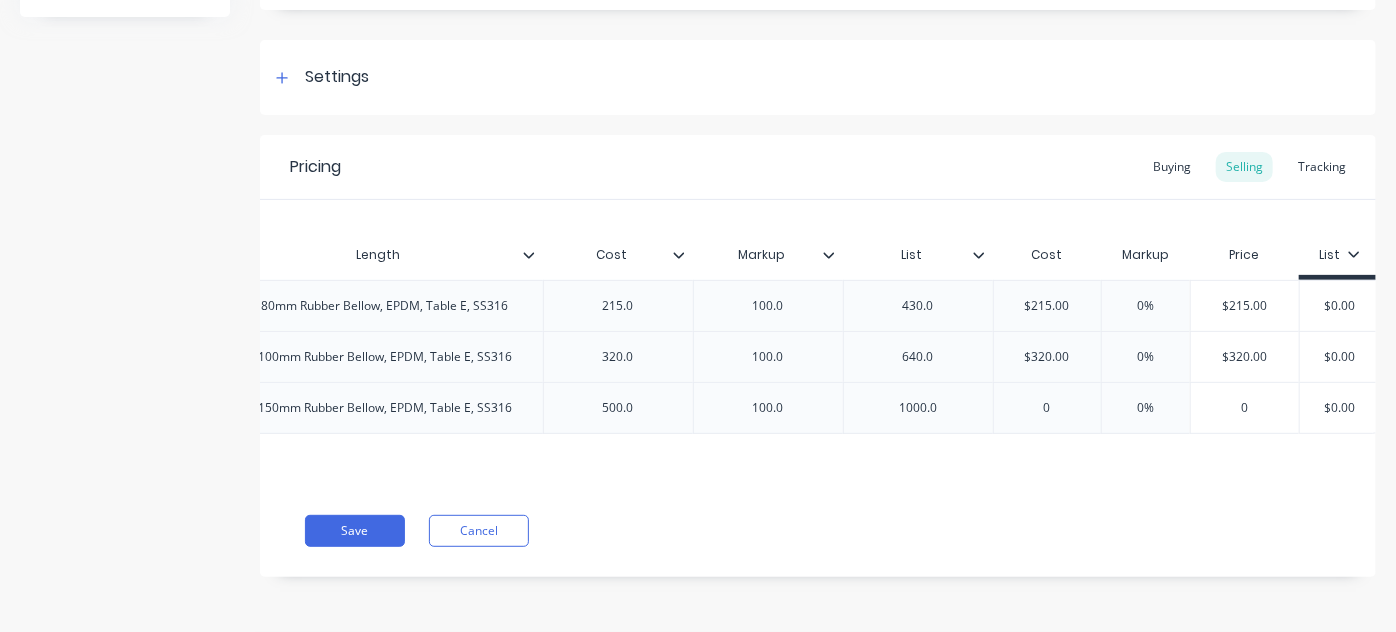 paste on "500.0" 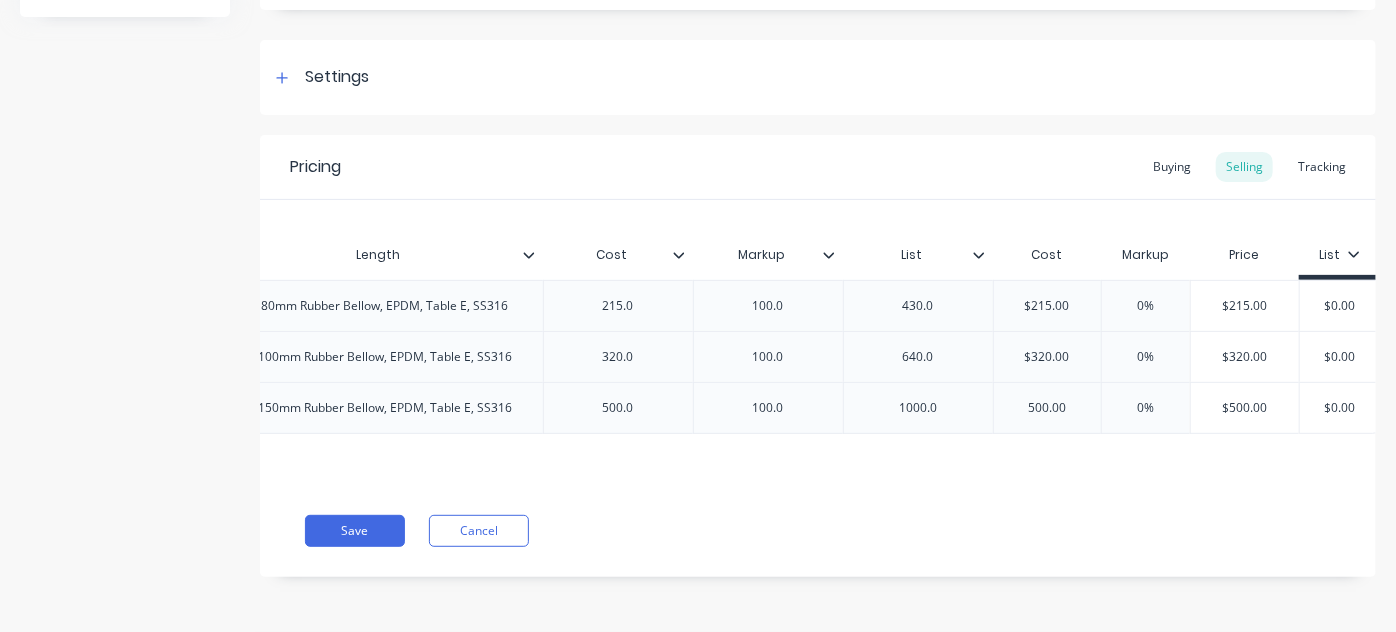 type on "500.00" 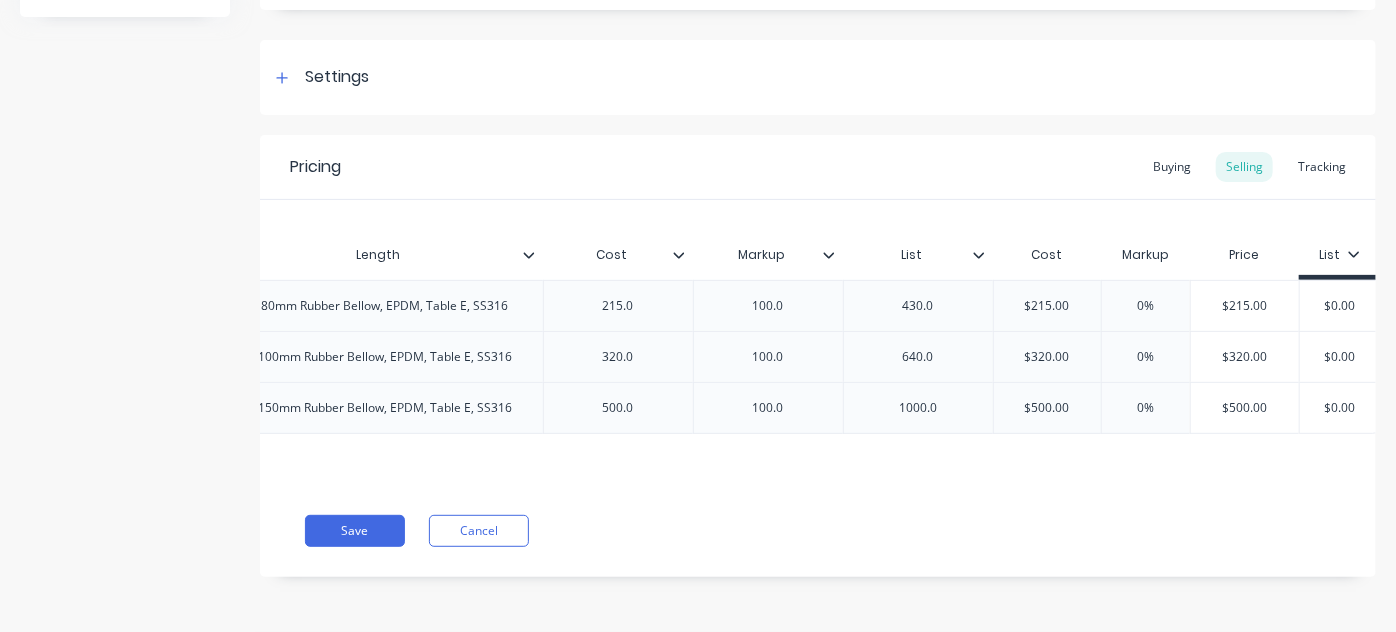 click on "Pricing Buying Selling Tracking MYOB Item # Code Length  Cost Markup  List Cost Markup Price List factory_item RBESS080 80mm Rubber Bellow, EPDM, Table E, SS316 215.0 100.0 430.0 $215.00 0215.0 0% 0% $215.00 $0.00 factory_item RBESS100 100mm Rubber Bellow, EPDM, Table E, SS316 320.0 100.0 640.0 $320.00 320.00 0% $320.00 $0.00 factory_item RBESS150 150mm Rubber Bellow, EPDM, Table E, SS316 500.0 100.0 1000.0 $500.00 500.00 0% $500.00 $0.00 + add product variant Save   Cancel" at bounding box center [818, 356] 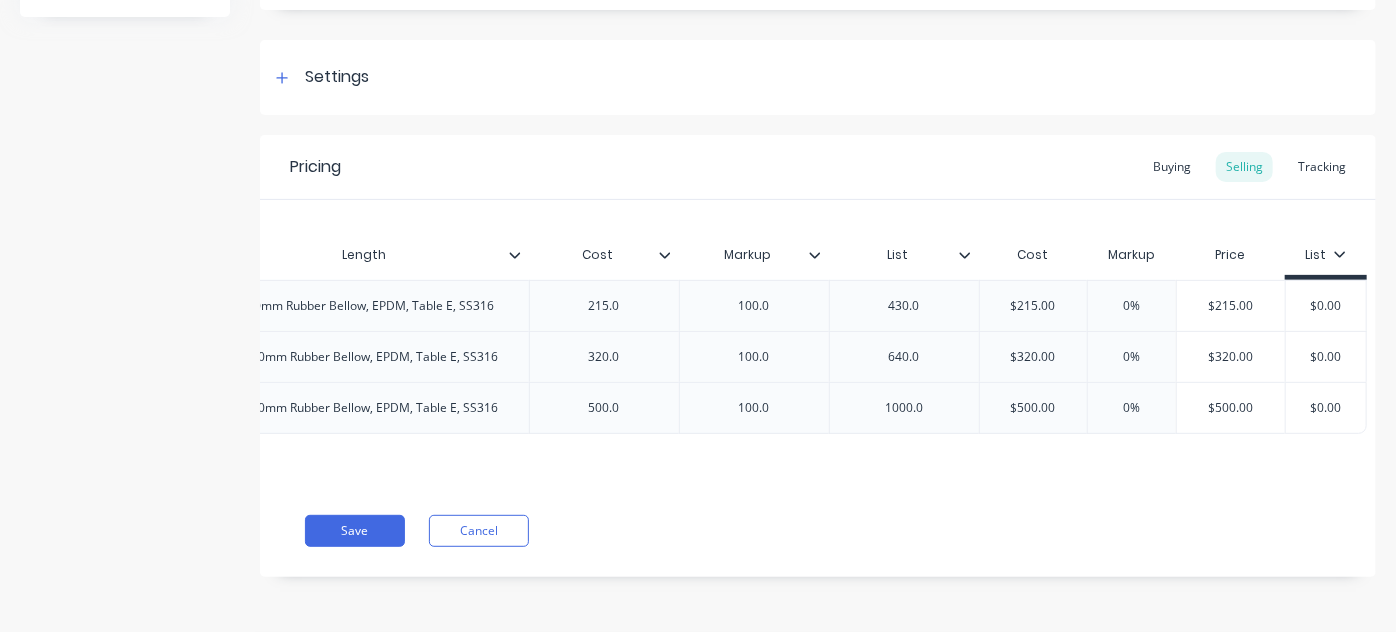 click on "430.0" at bounding box center [904, 306] 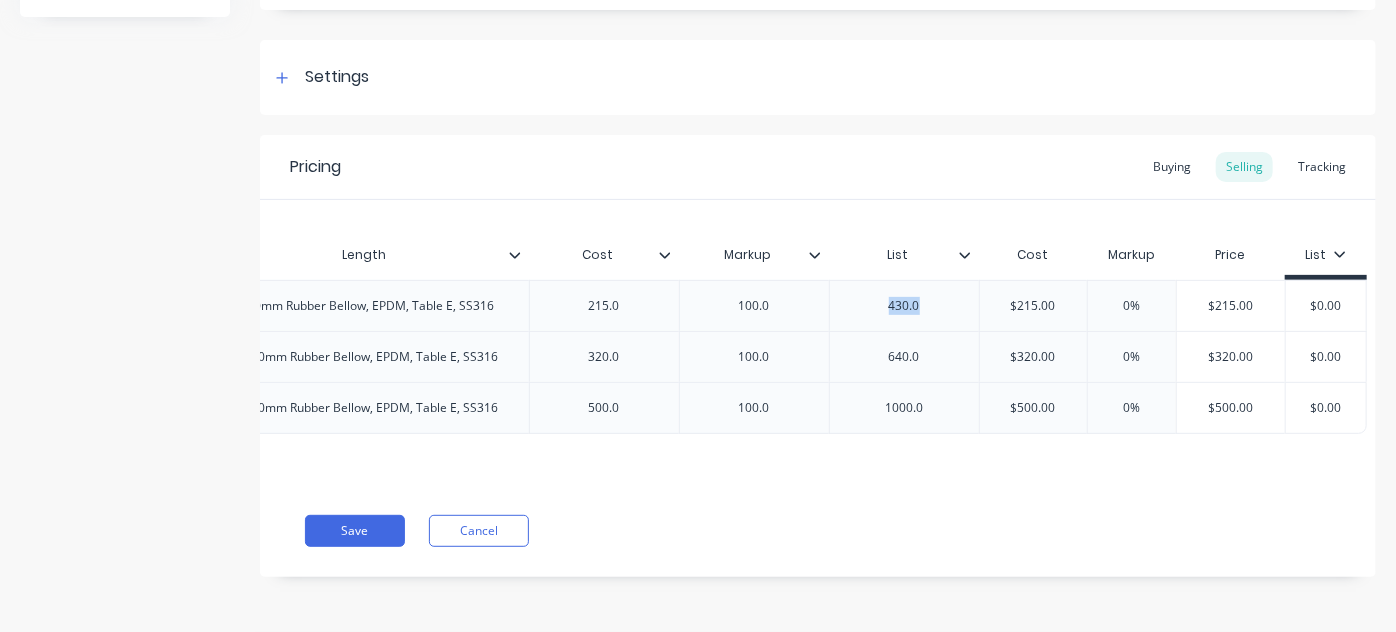 click on "430.0" at bounding box center [904, 306] 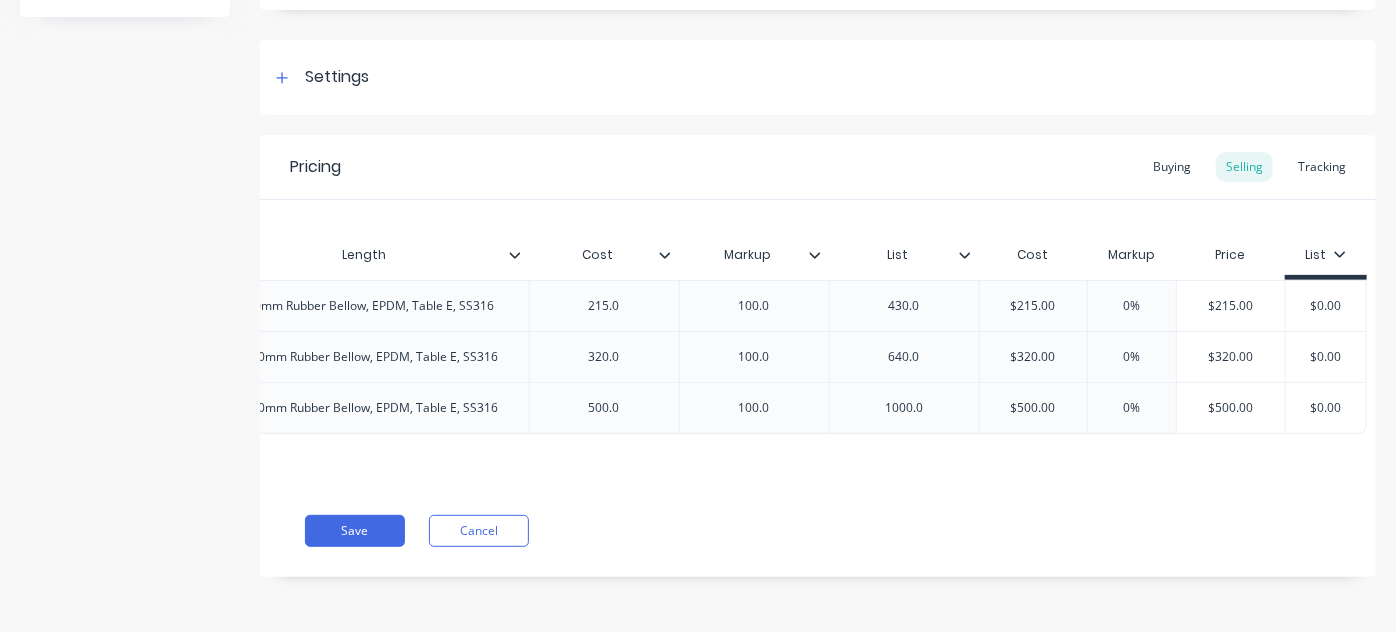 click on "$215.00" at bounding box center [1231, 306] 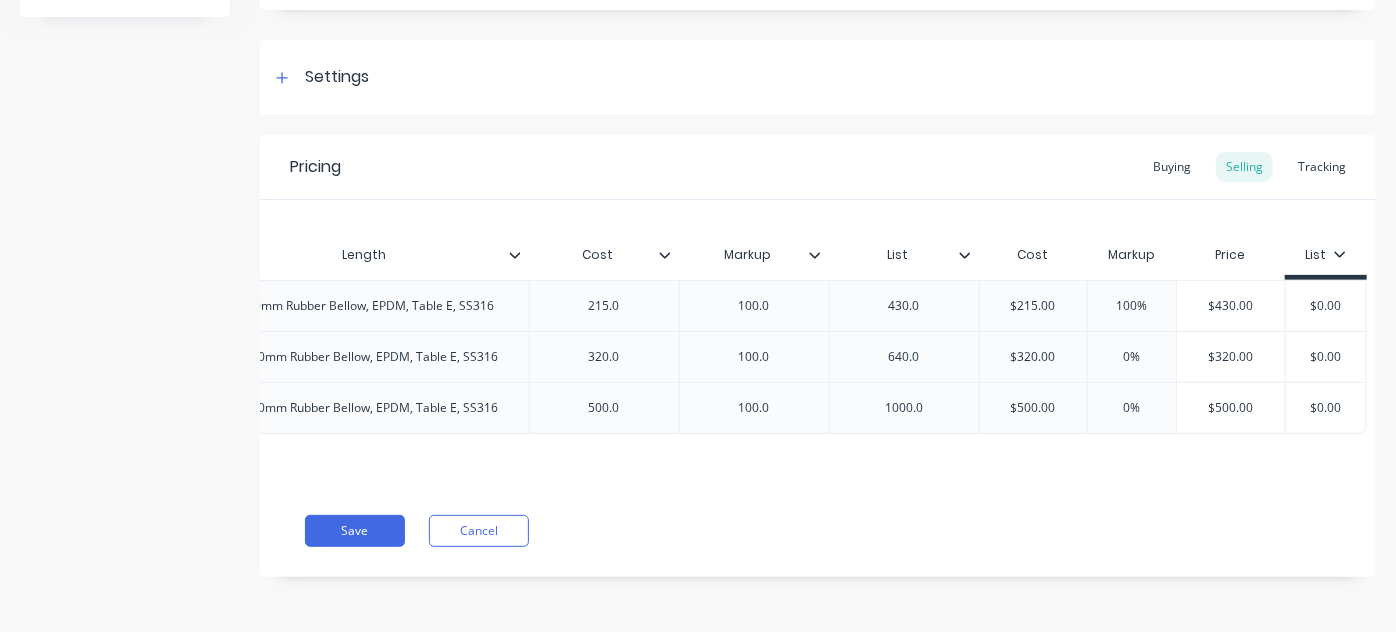 type on "$430.0" 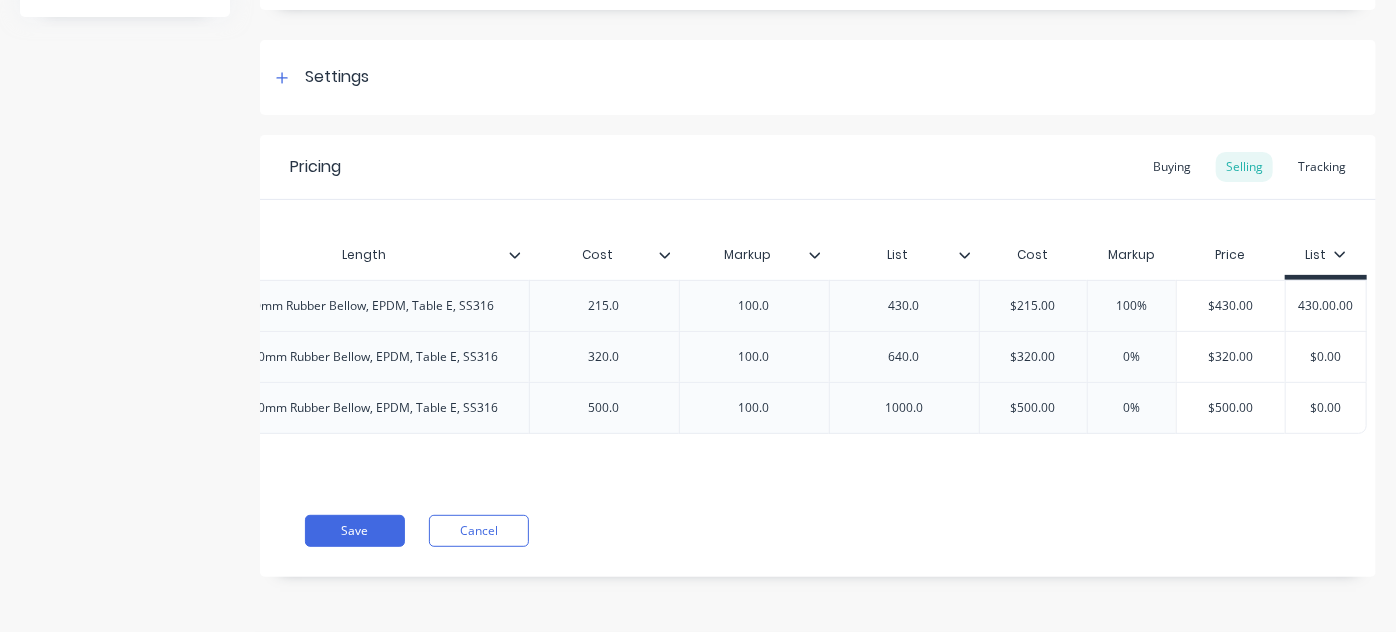 type on "x" 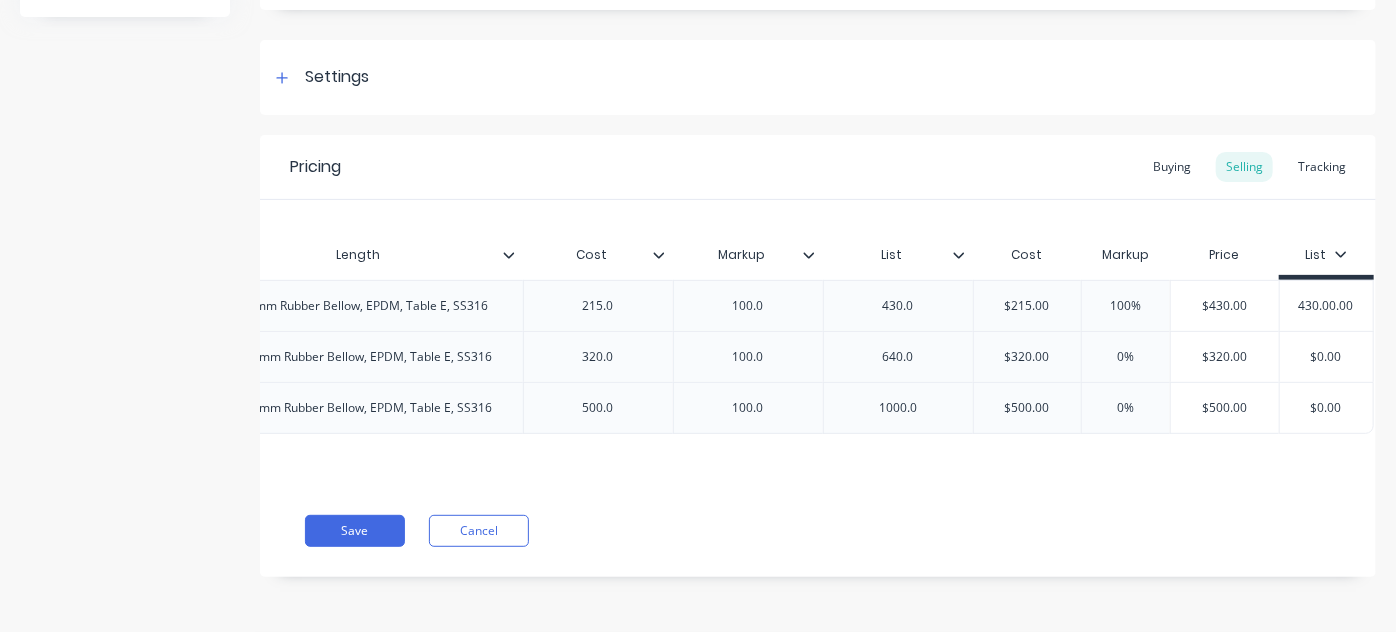 type on "430.00.00" 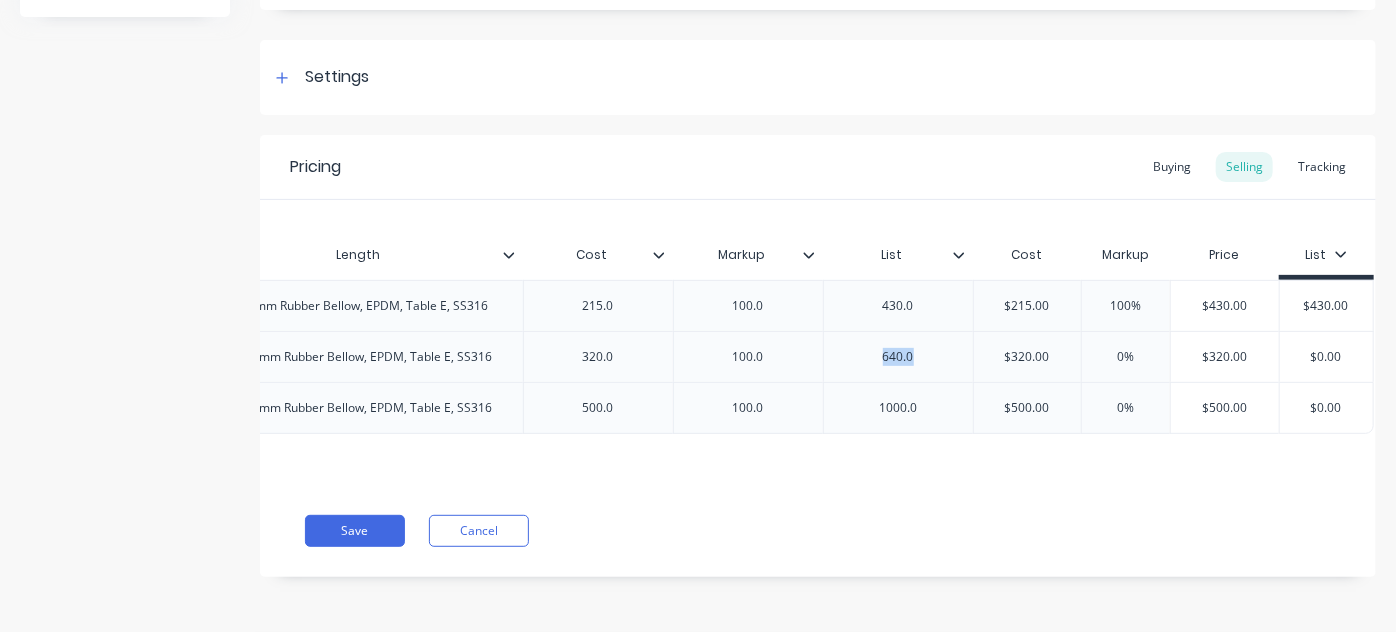 drag, startPoint x: 872, startPoint y: 333, endPoint x: 966, endPoint y: 330, distance: 94.04786 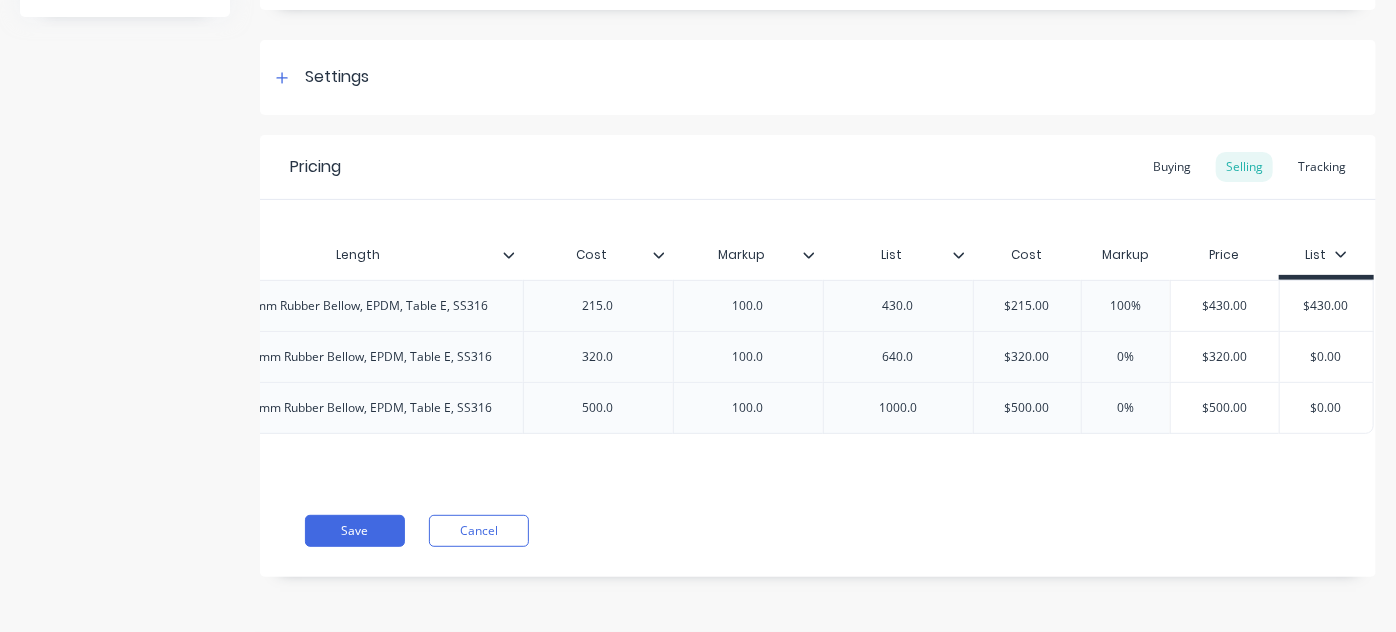 paste on "640.0" 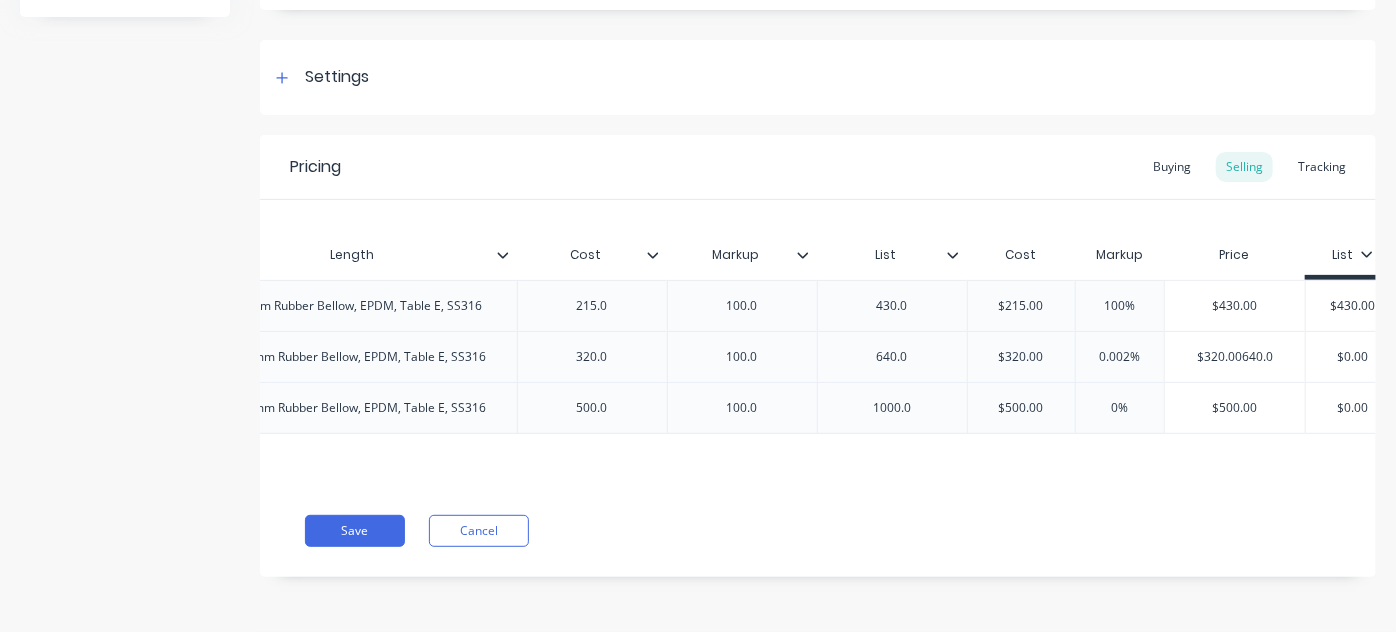 paste 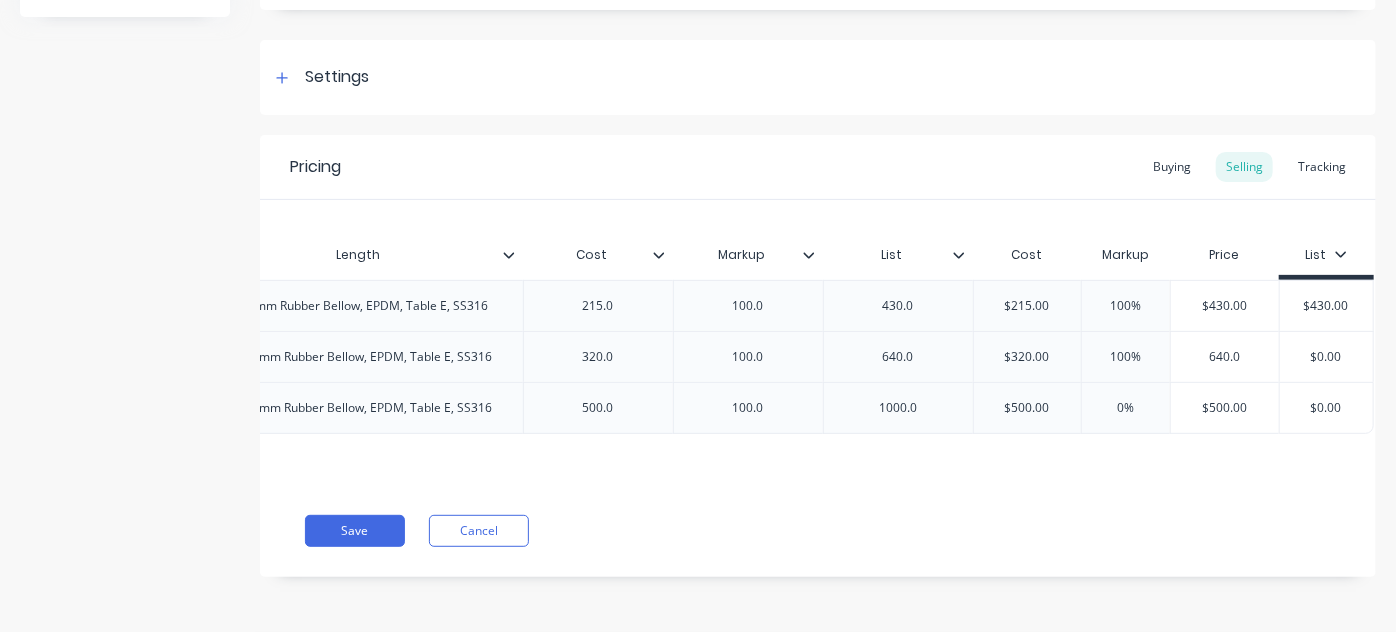 type on "640.0" 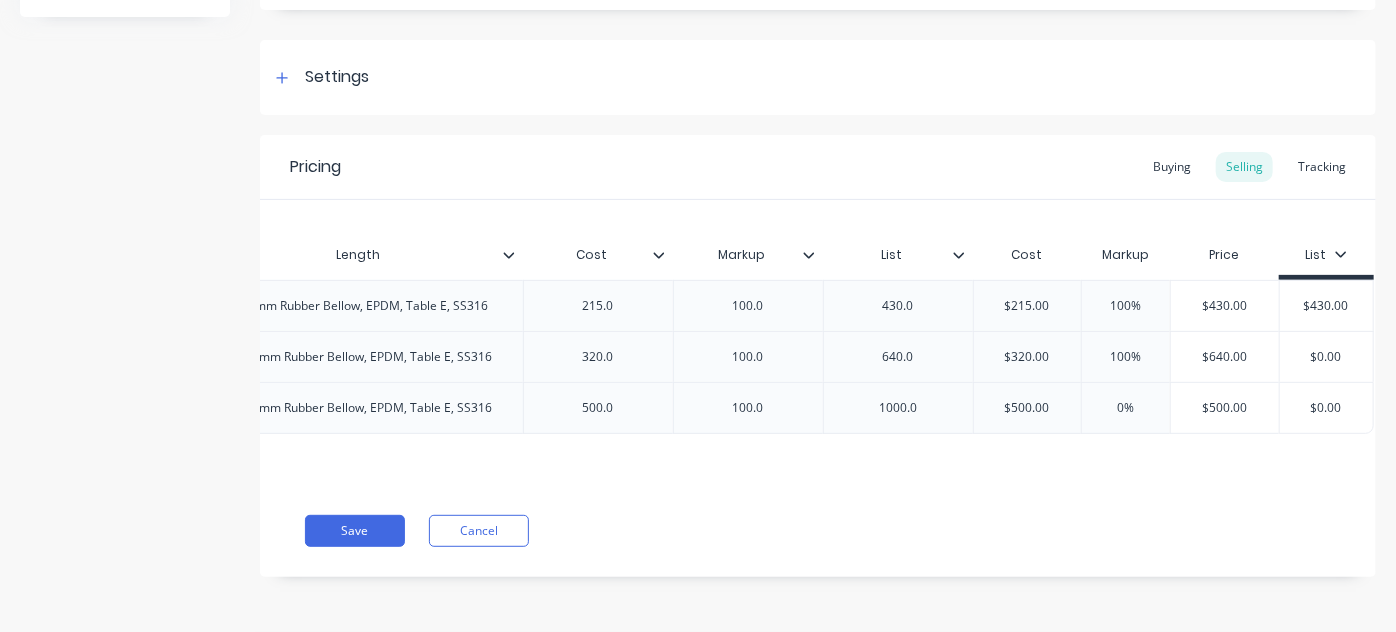 click on "$0.00" at bounding box center (1326, 357) 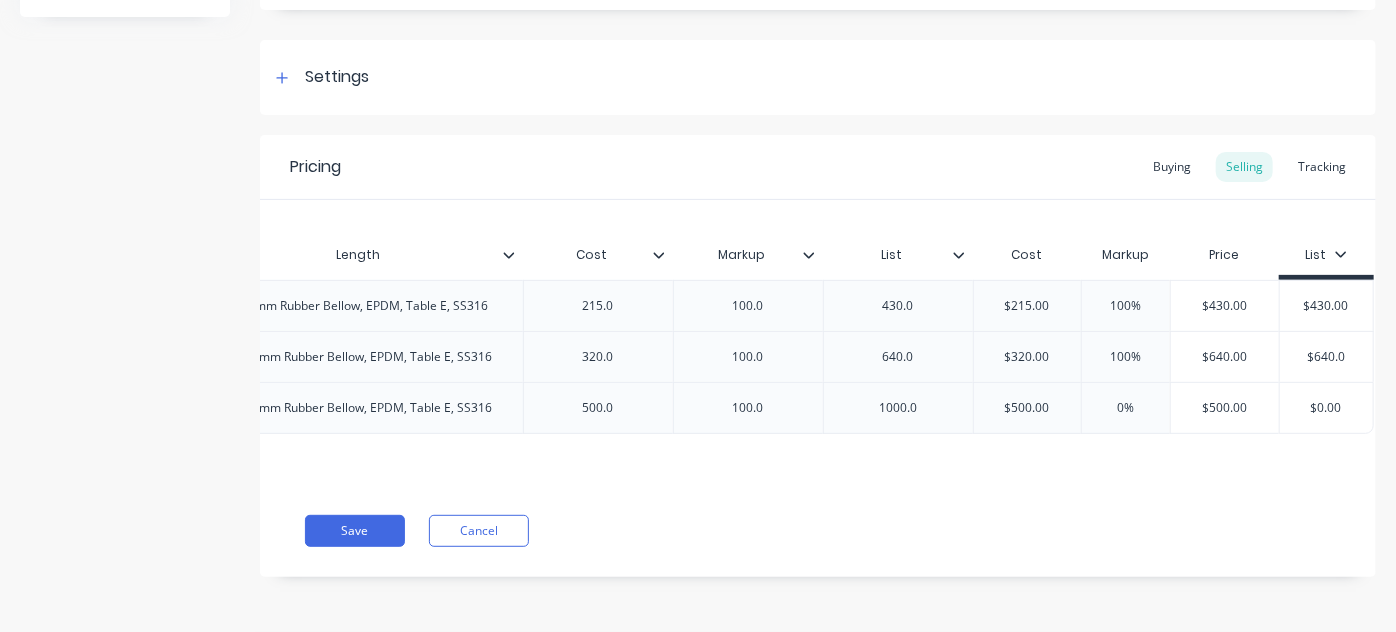 type on "$640.0" 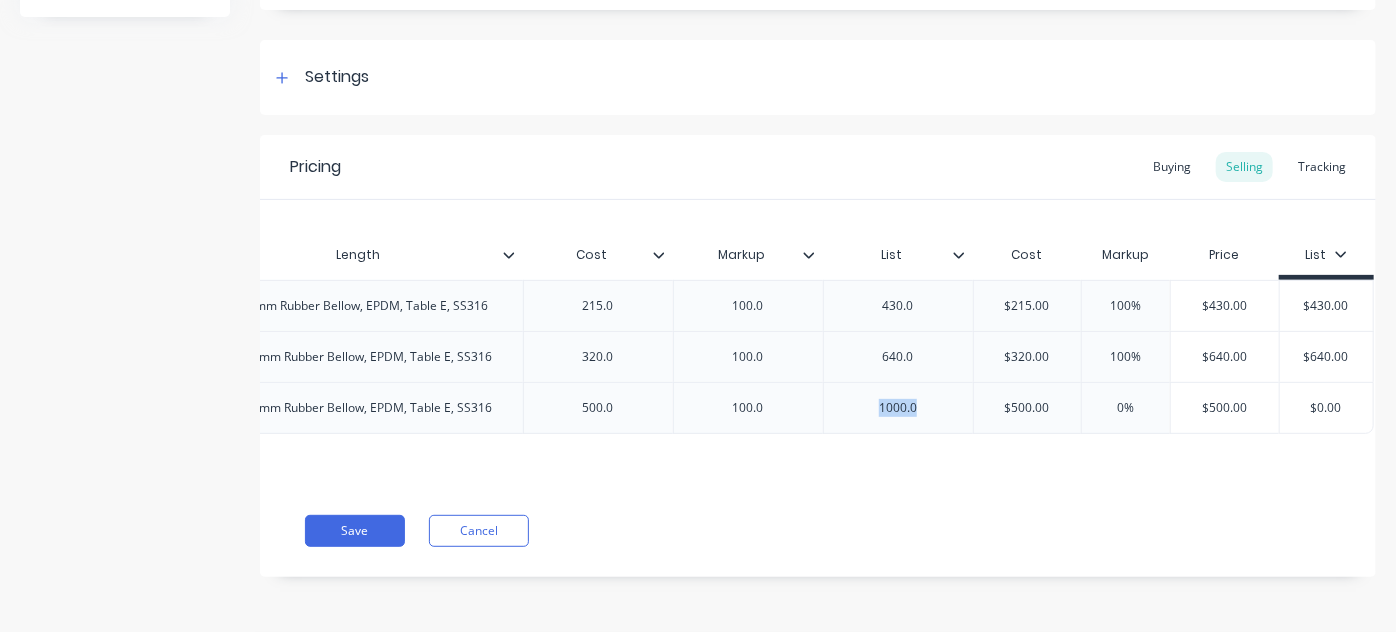 click on "1000.0" at bounding box center (898, 408) 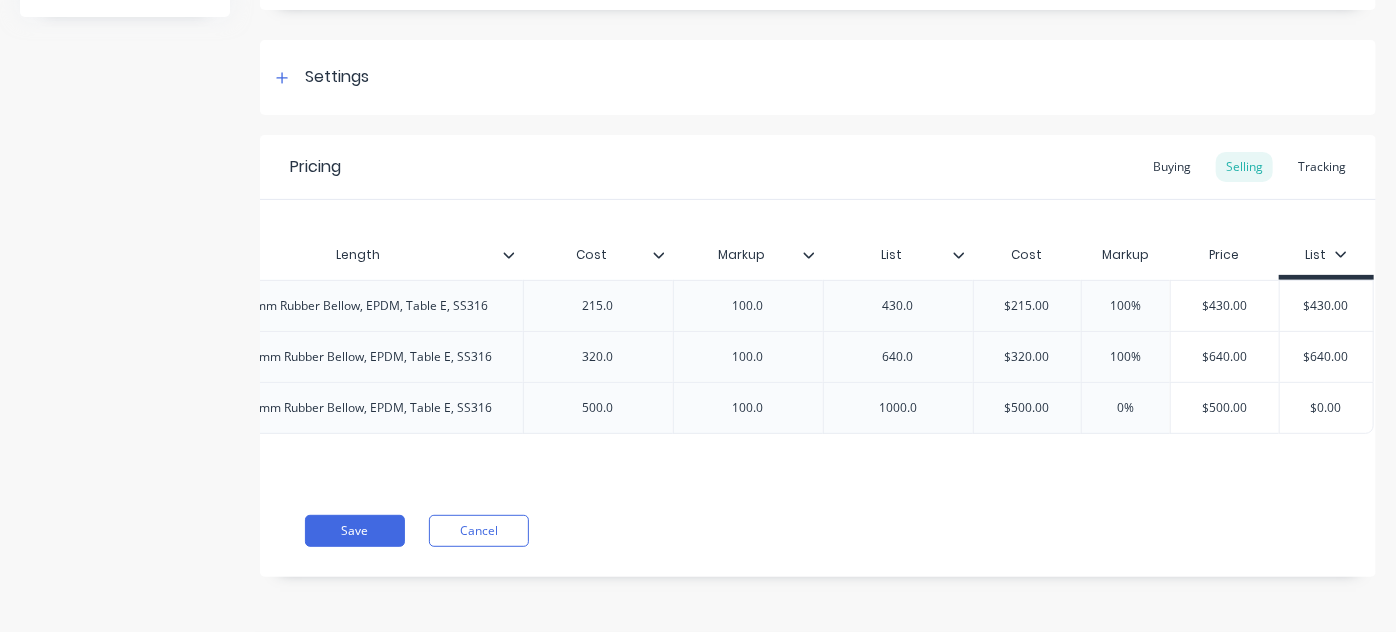 click on "$500.00" at bounding box center (1225, 408) 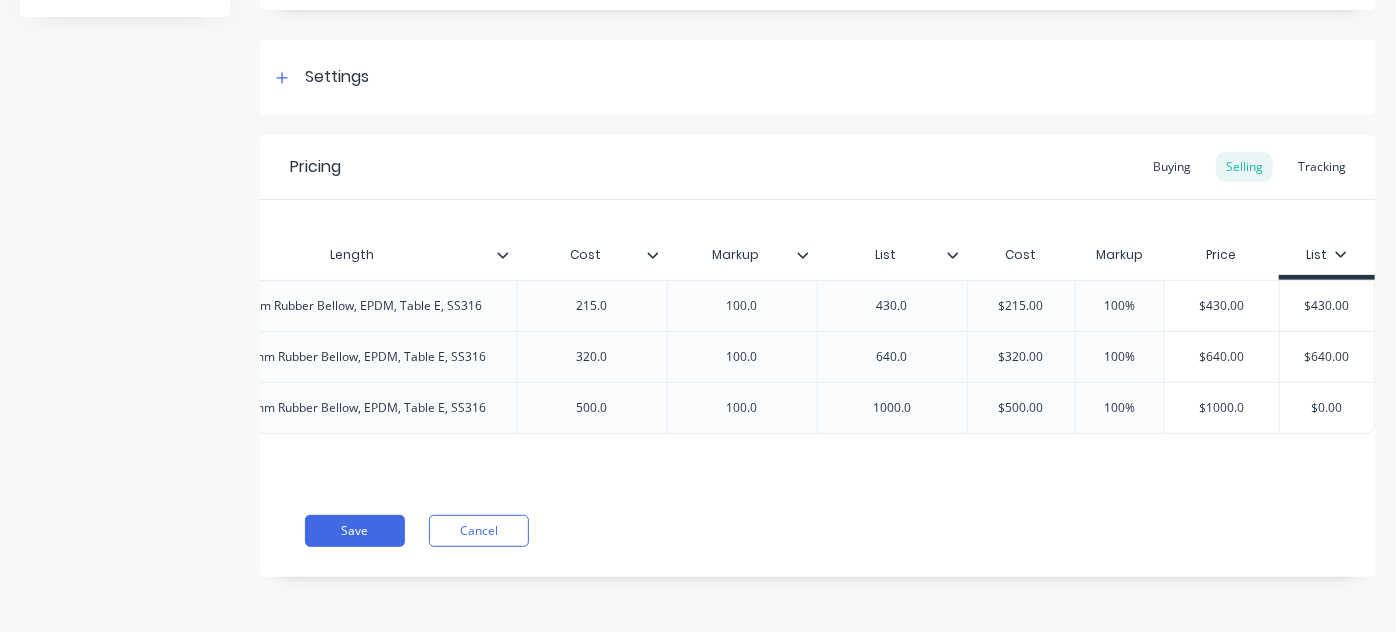 type on "$1000.0" 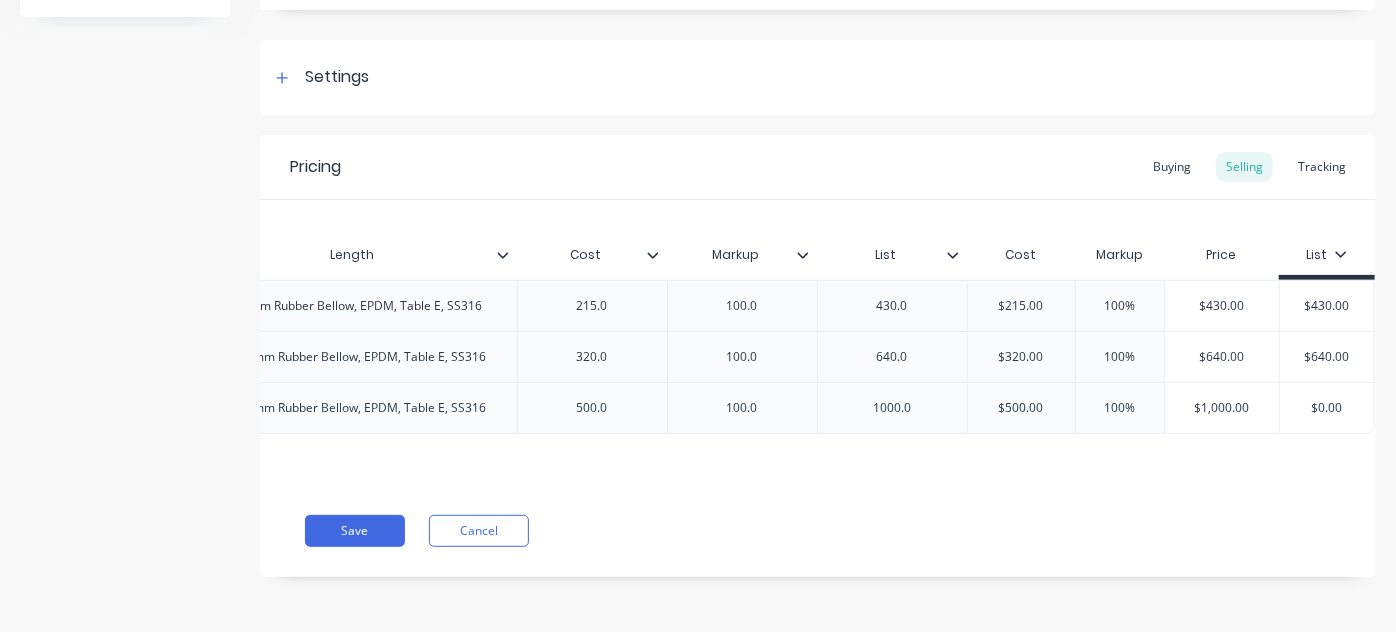 click on "$0.00" at bounding box center [1327, 408] 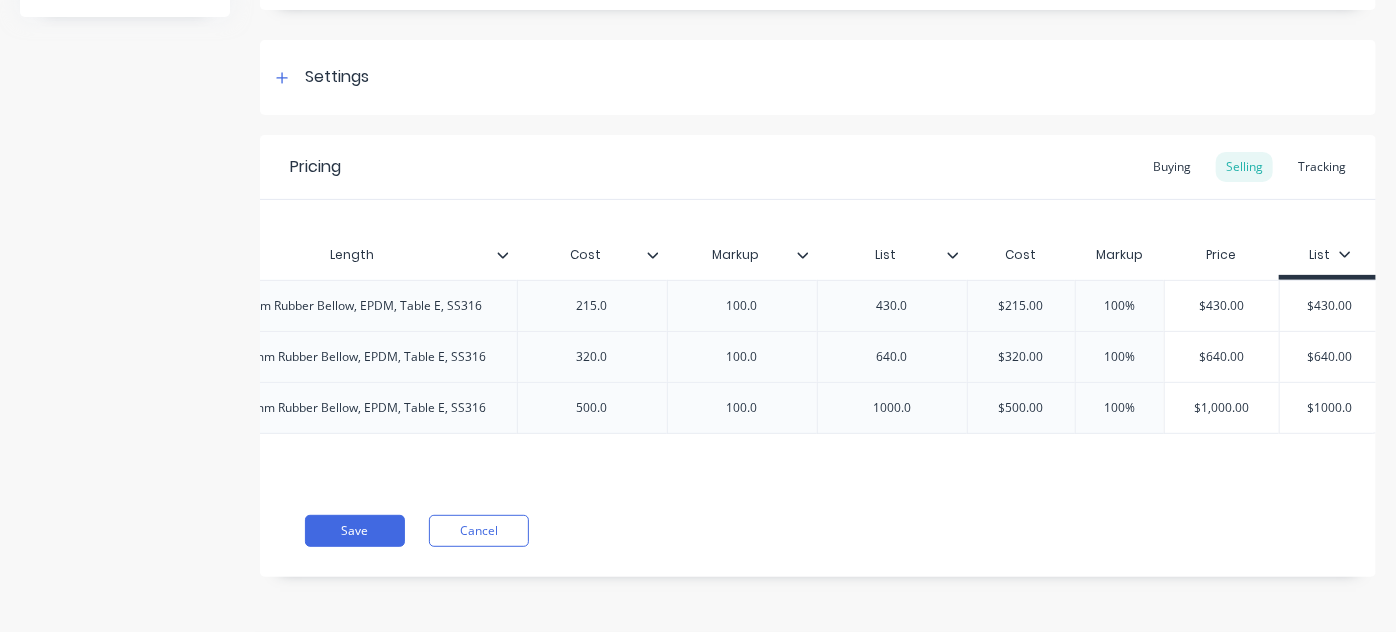 click on "Cost" at bounding box center (592, 255) 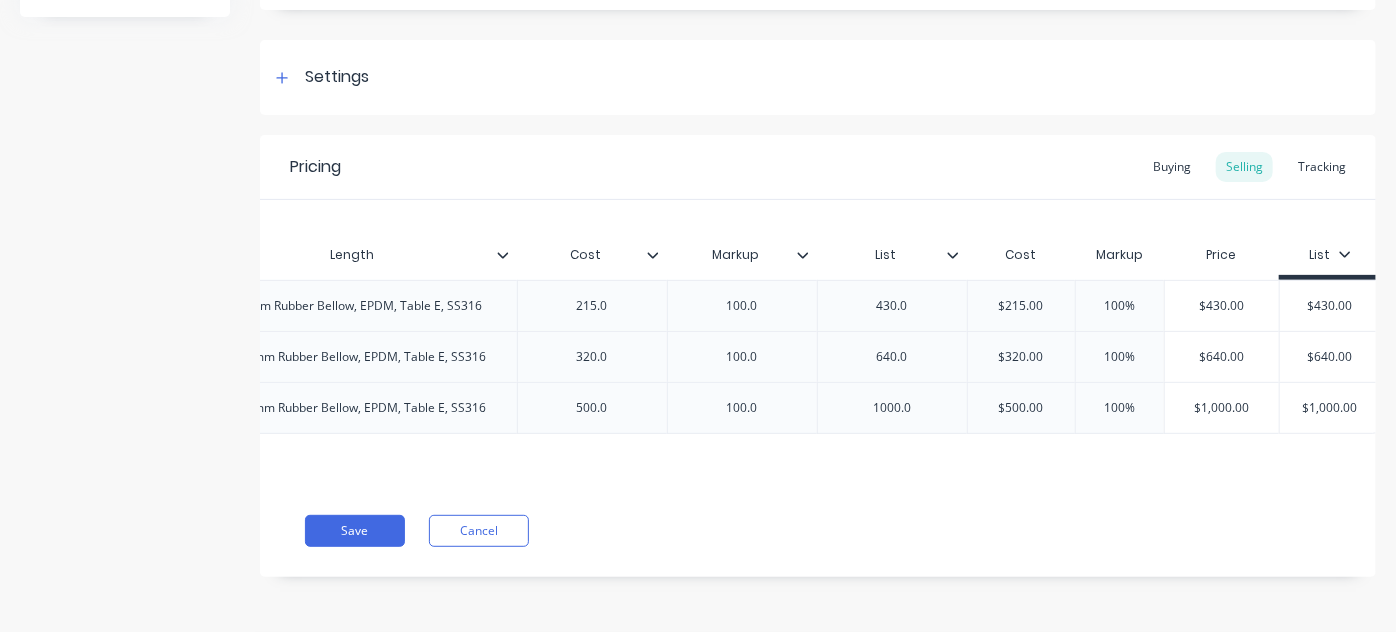 click at bounding box center (661, 255) 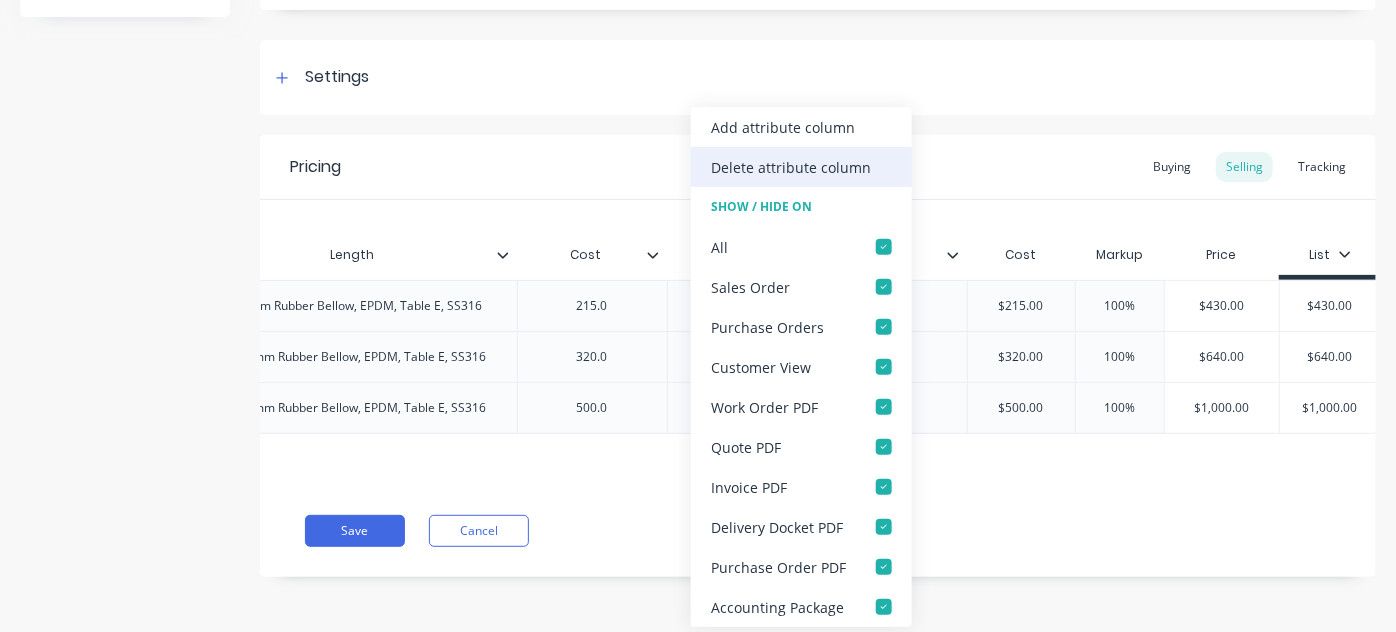 click on "Delete attribute column" at bounding box center [791, 166] 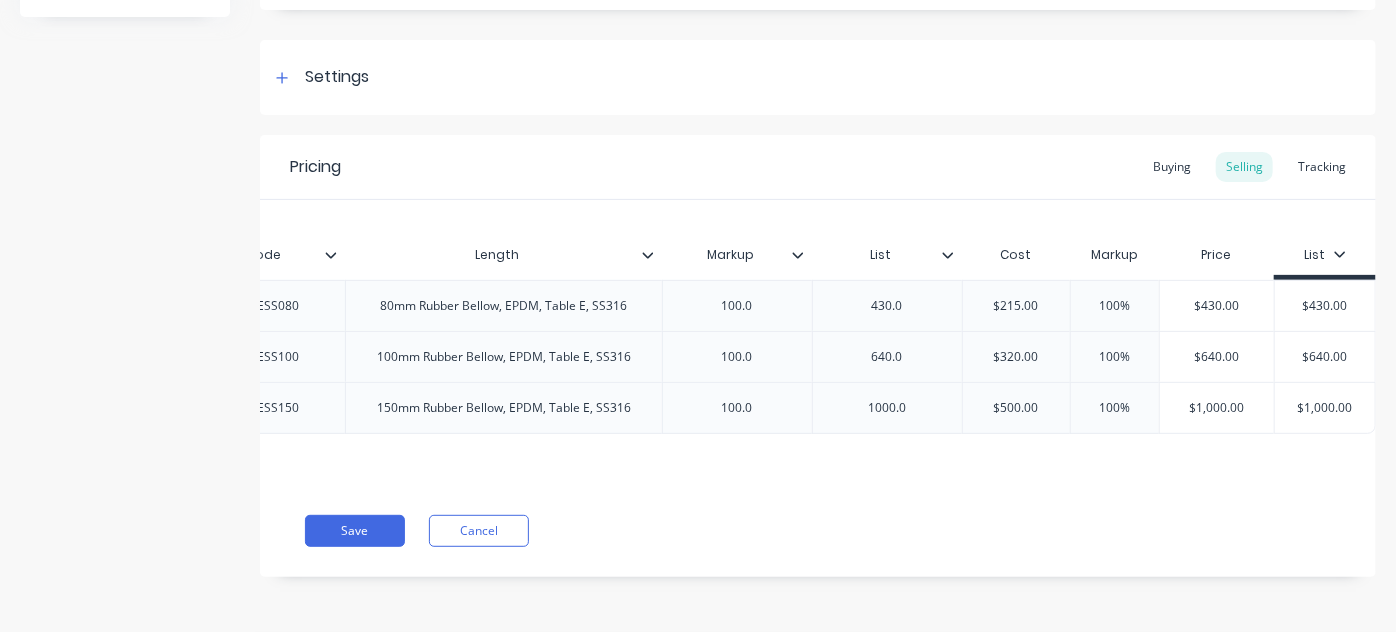 scroll, scrollTop: 0, scrollLeft: 273, axis: horizontal 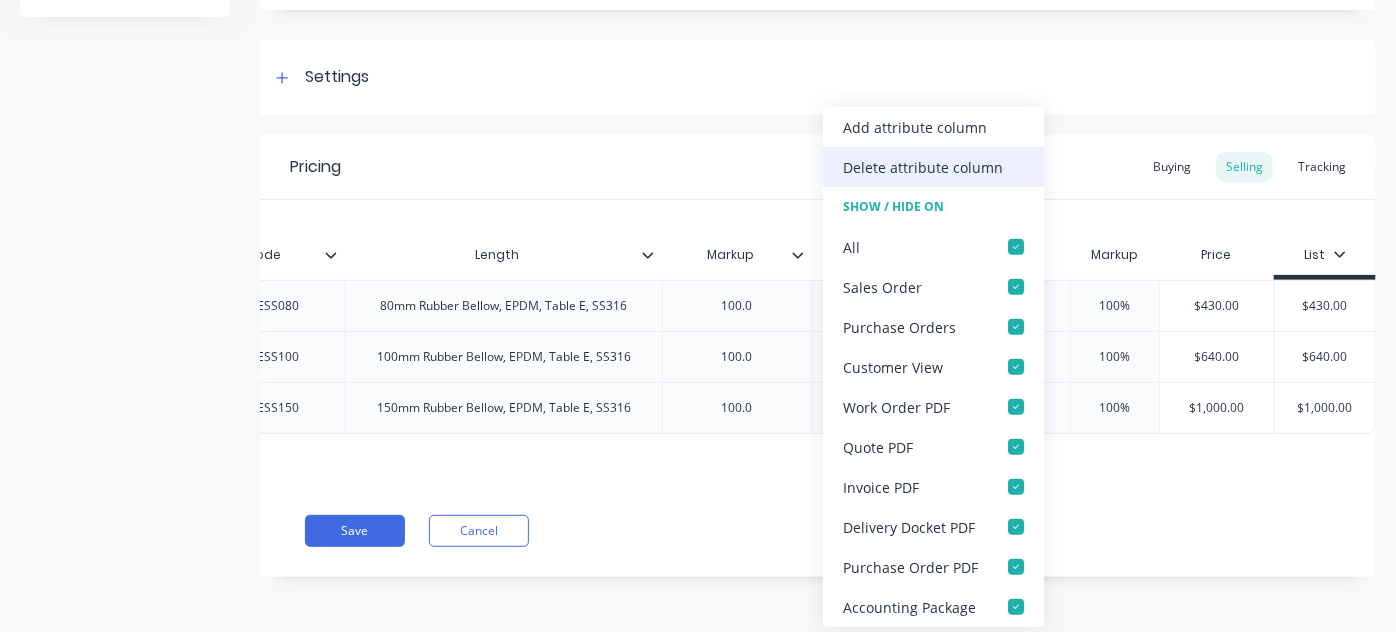 click on "Delete attribute column" at bounding box center (923, 166) 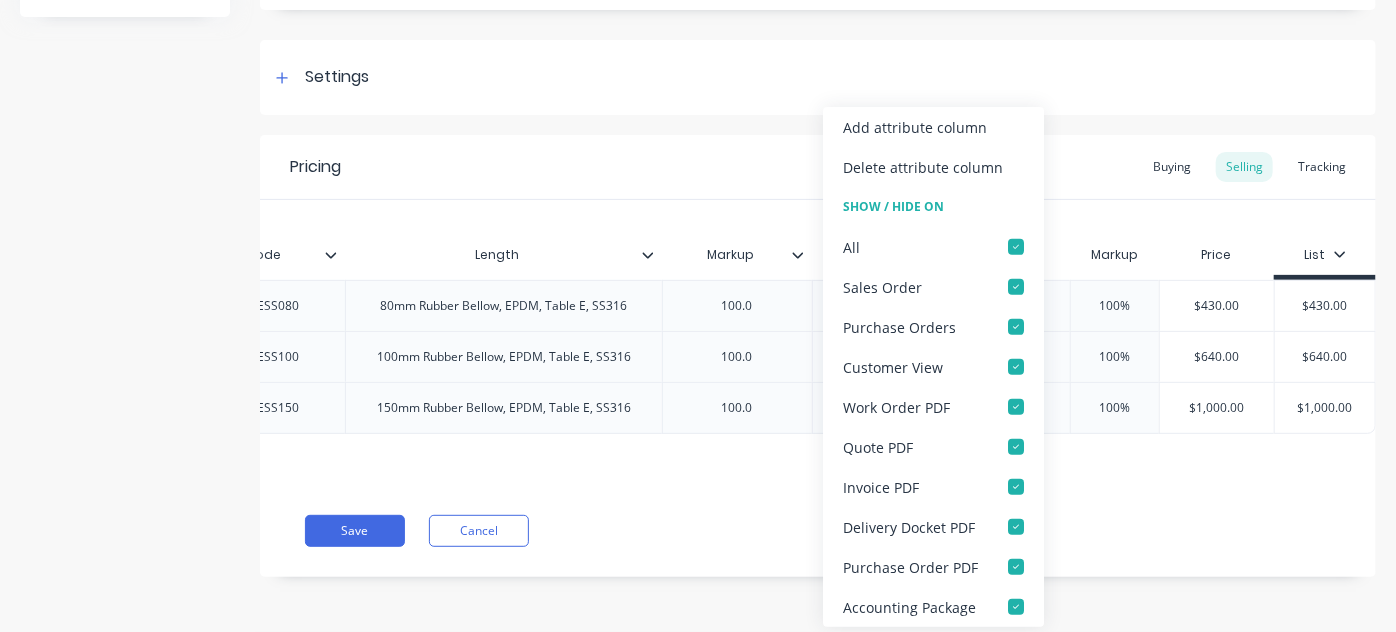 scroll, scrollTop: 0, scrollLeft: 123, axis: horizontal 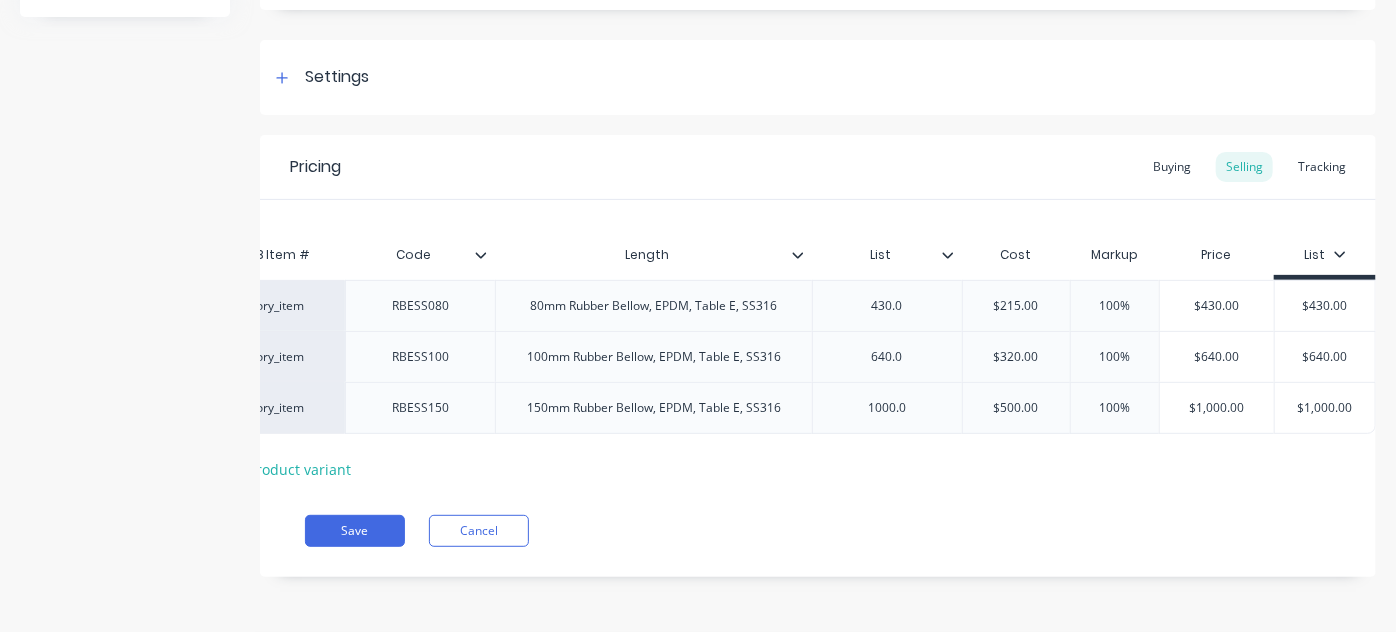 click 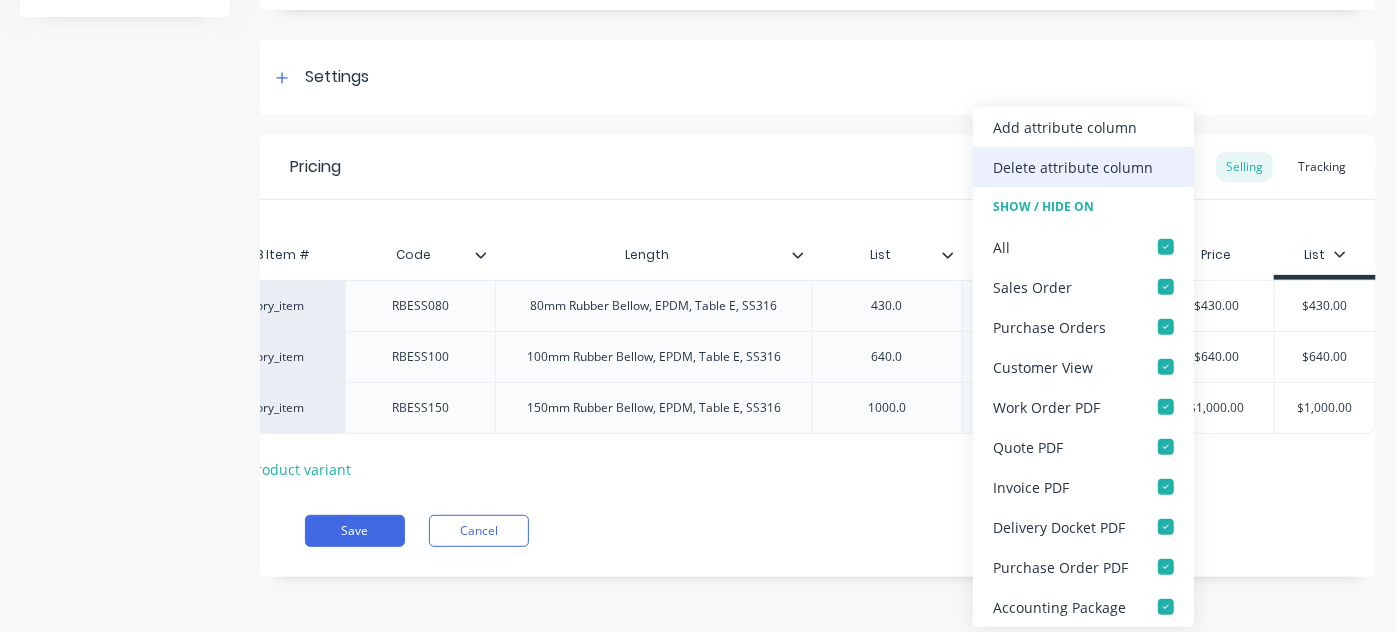 click on "Delete attribute column" at bounding box center (1083, 167) 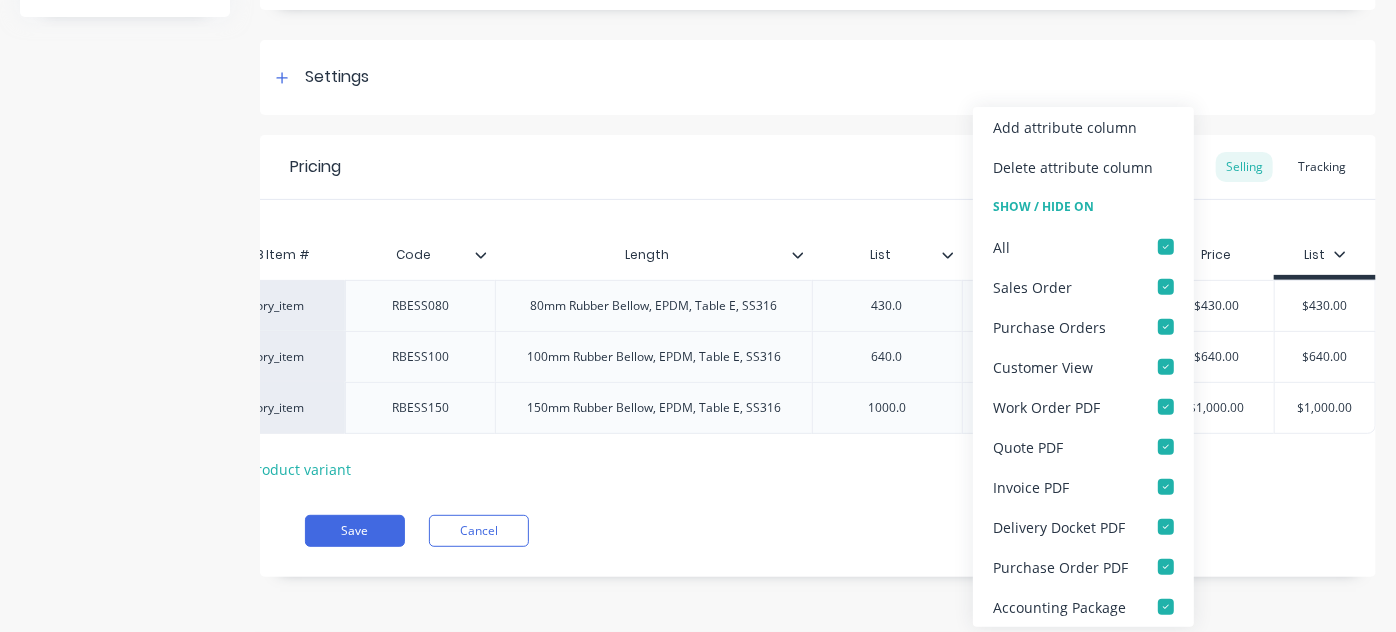 type on "x" 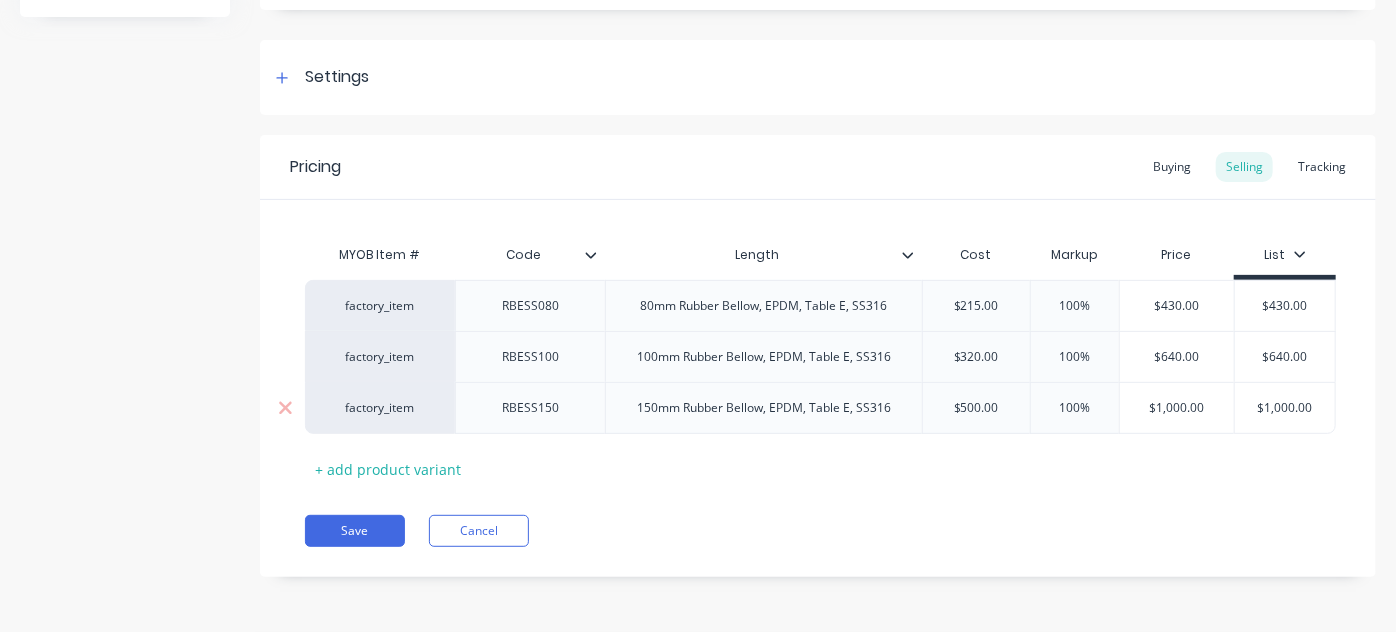 scroll, scrollTop: 0, scrollLeft: 0, axis: both 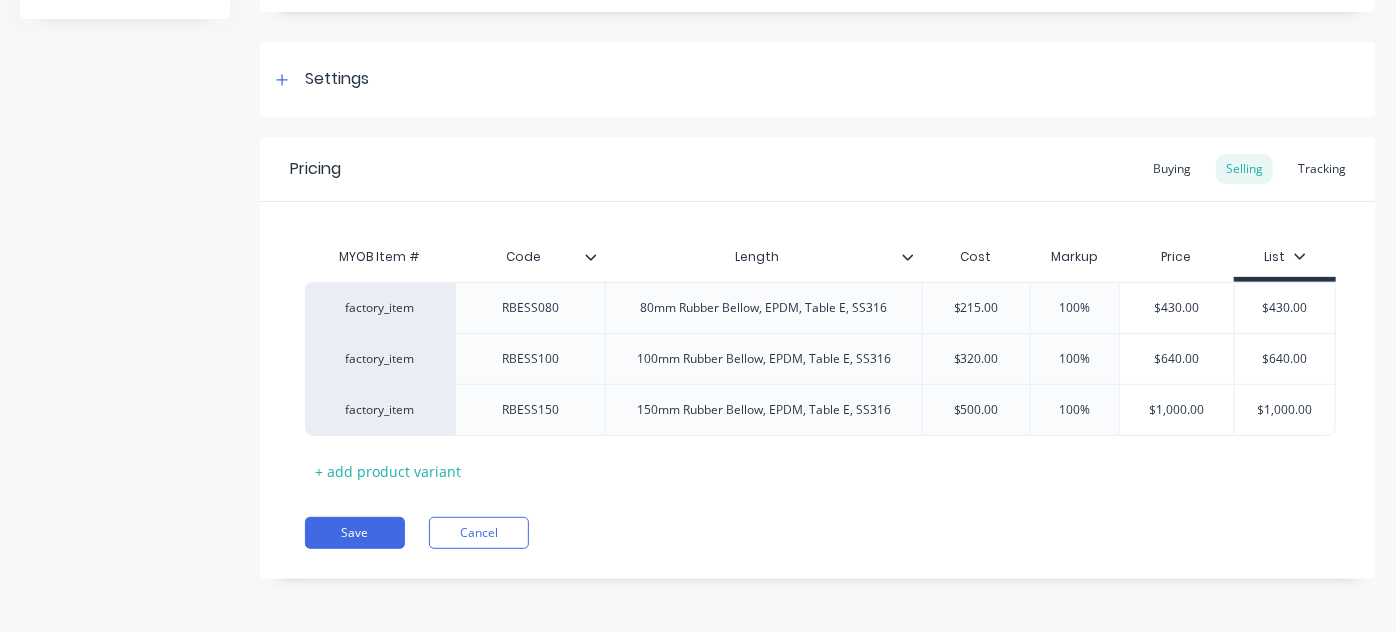 type on "$1000.0" 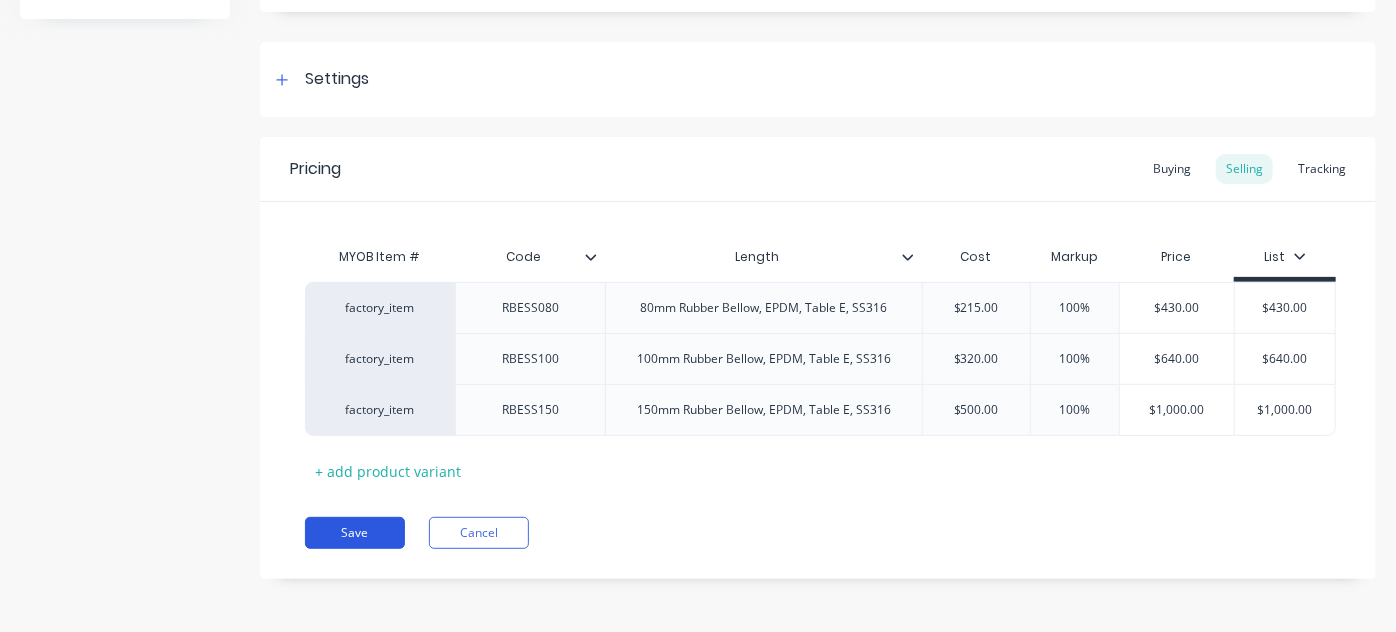 click on "Pricing Buying Selling Tracking MYOB Item # Code Length Cost Markup Price List factory_item RBESS080 80mm Rubber Bellow, EPDM, Table E, SS316 $215.00 0215.0 100% 0% $430.00 $430.0 $430.00 430.00.00 factory_item RBESS100 100mm Rubber Bellow, EPDM, Table E, SS316 $320.00 320.00 100% $640.00 640.0 $640.00 $640.0 factory_item RBESS150 150mm Rubber Bellow, EPDM, Table E, SS316 $500.00 500.00 100% $1,000.00 $1000.0 $1,000.00 $1000.0 + add product variant Save   Cancel" at bounding box center [818, 358] 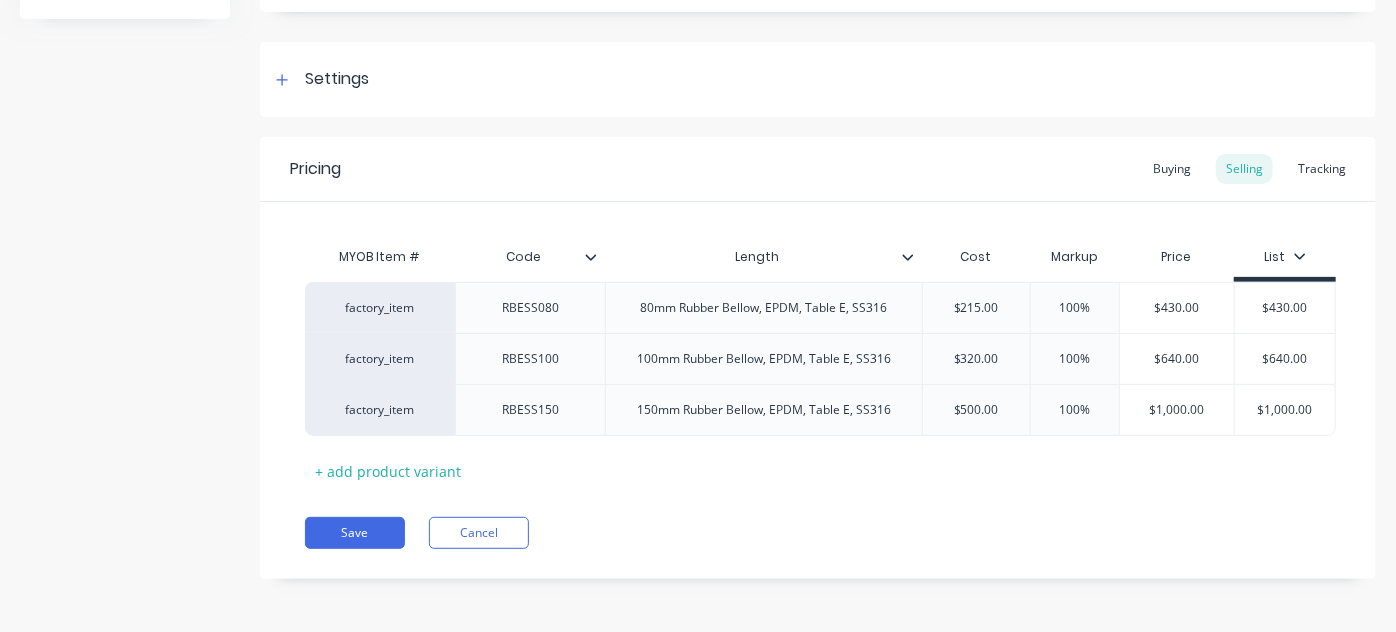 click on "Pricing Buying Selling Tracking MYOB Item # Code Length Cost Markup Price List factory_item RBESS080 80mm Rubber Bellow, EPDM, Table E, SS316 $215.00 0215.0 100% 0% $430.00 $430.0 $430.00 430.00.00 factory_item RBESS100 100mm Rubber Bellow, EPDM, Table E, SS316 $320.00 320.00 100% $640.00 640.0 $640.00 $640.0 factory_item RBESS150 150mm Rubber Bellow, EPDM, Table E, SS316 $500.00 500.00 100% $1,000.00 $1000.0 $1,000.00 $1000.0 + add product variant Save   Cancel" at bounding box center [818, 358] 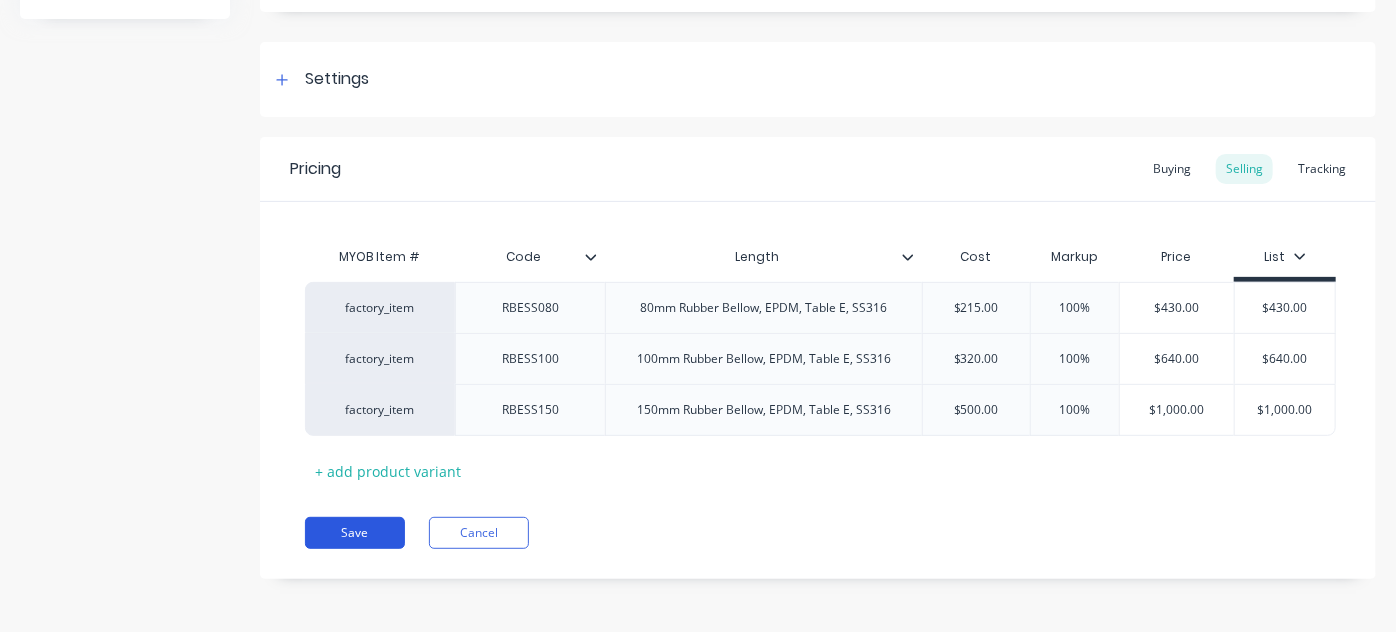 click on "Save" at bounding box center [355, 533] 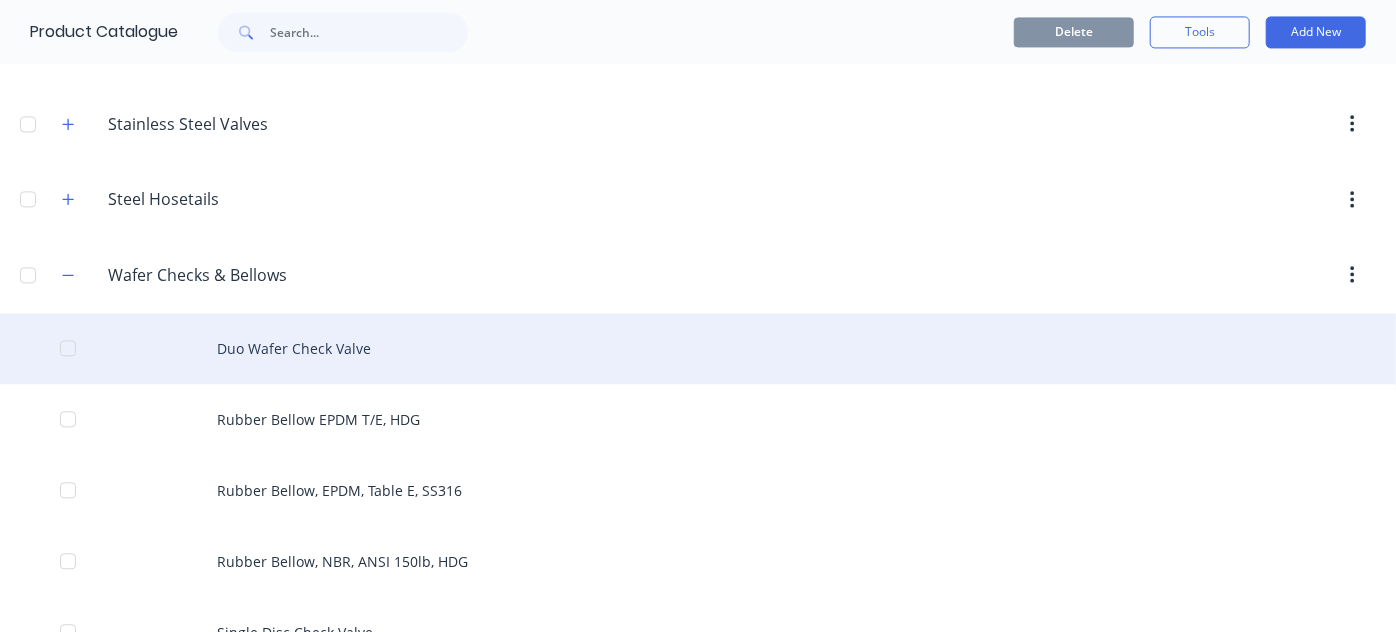 scroll, scrollTop: 2203, scrollLeft: 0, axis: vertical 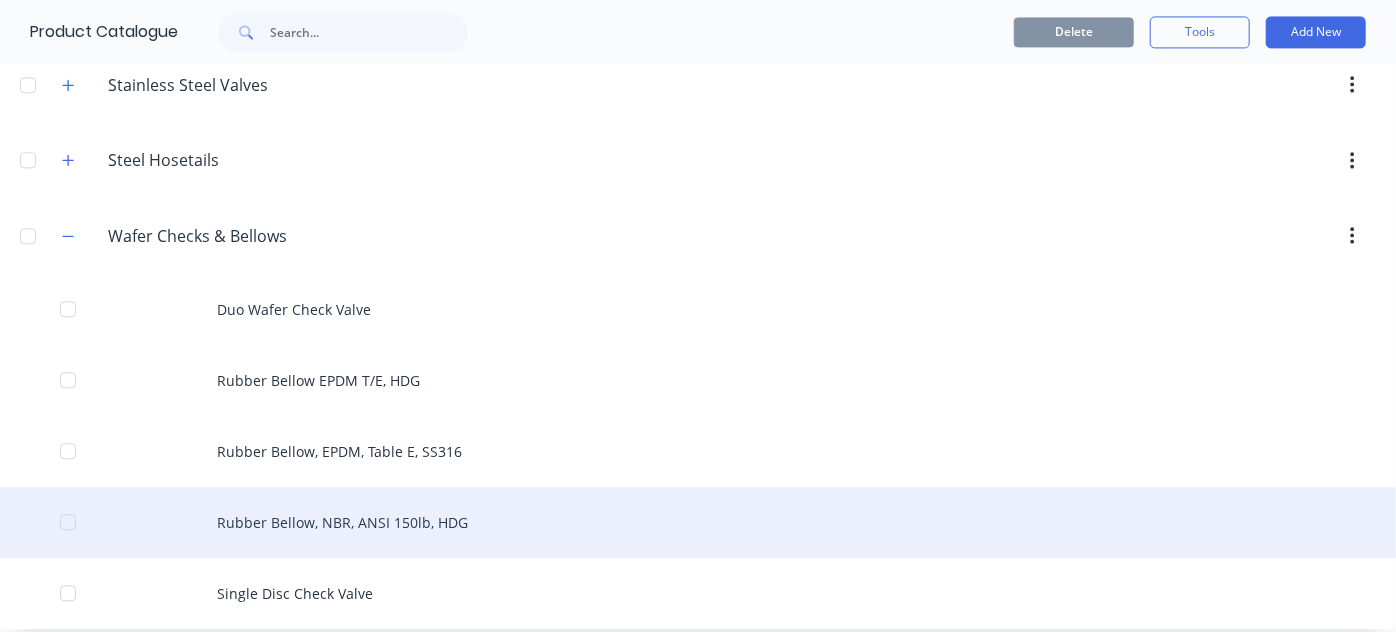 click on "Rubber Bellow, NBR, ANSI 150lb, HDG" at bounding box center (698, 522) 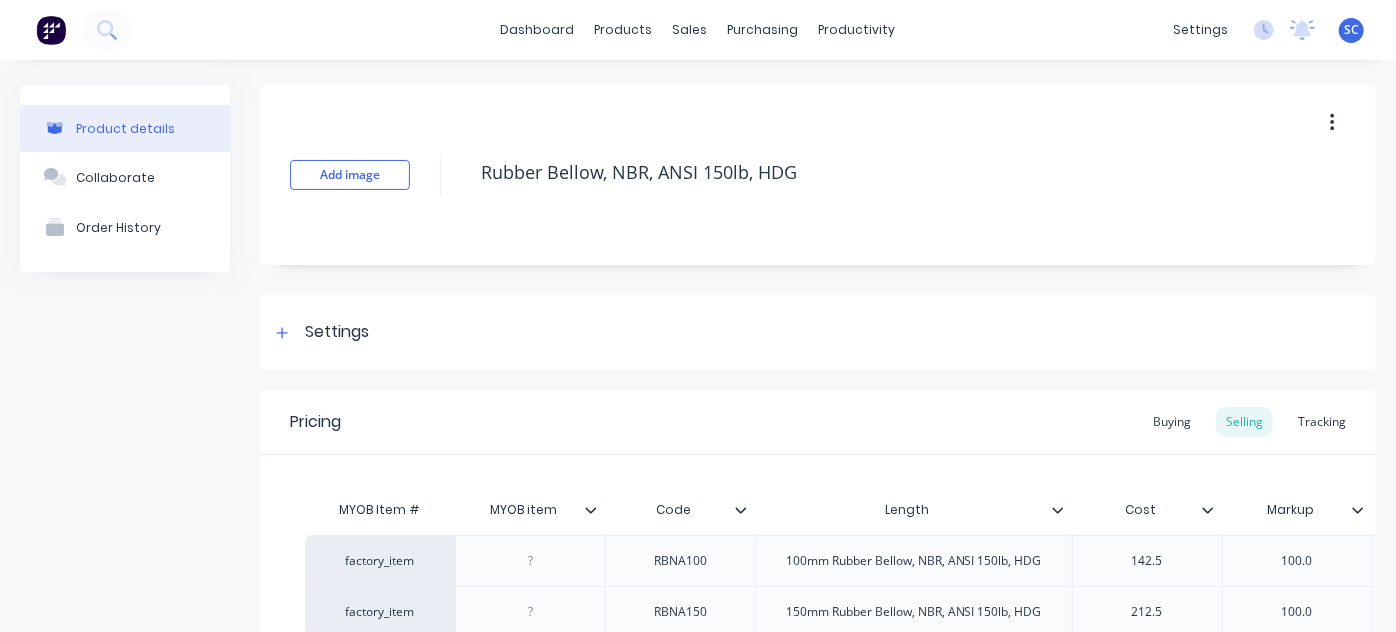 scroll, scrollTop: 216, scrollLeft: 0, axis: vertical 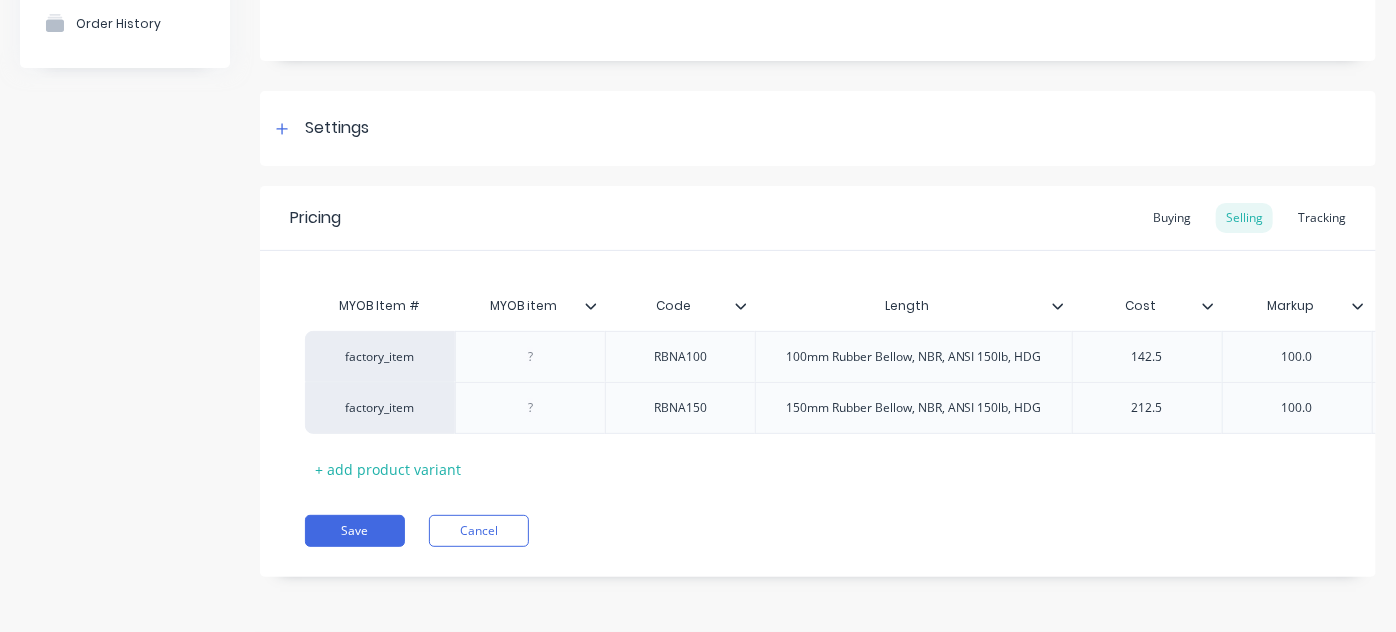 click 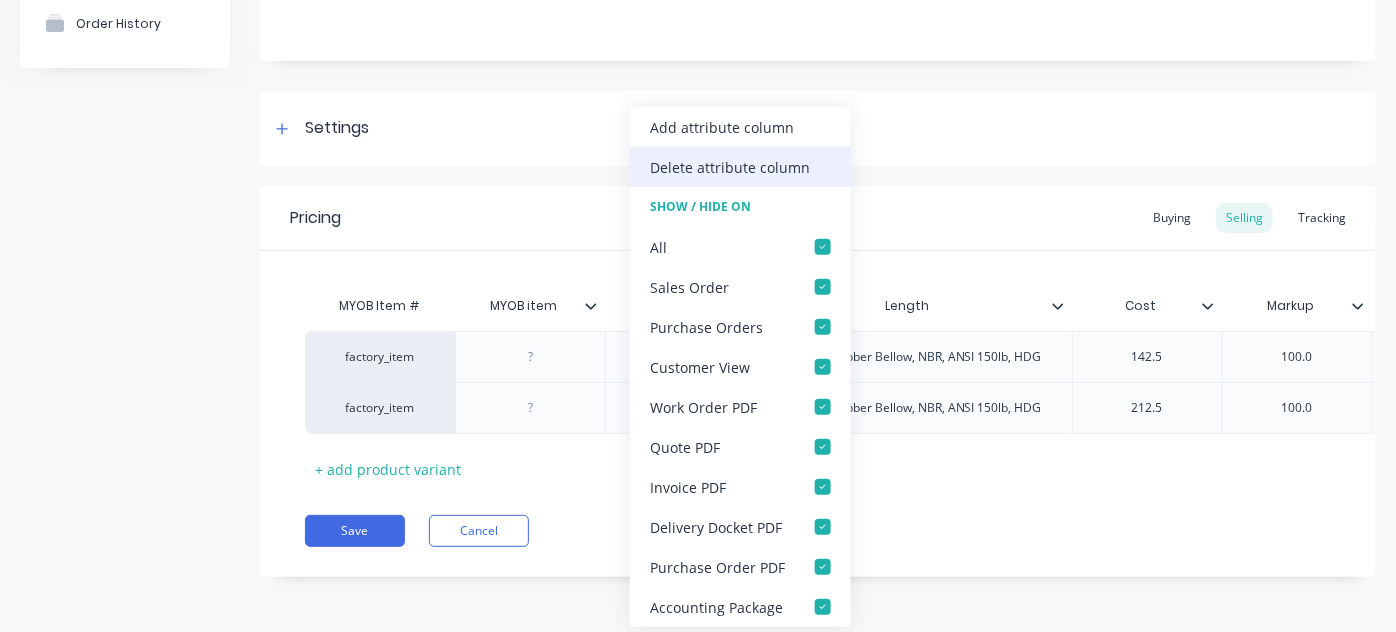 click on "Delete attribute column" at bounding box center [730, 166] 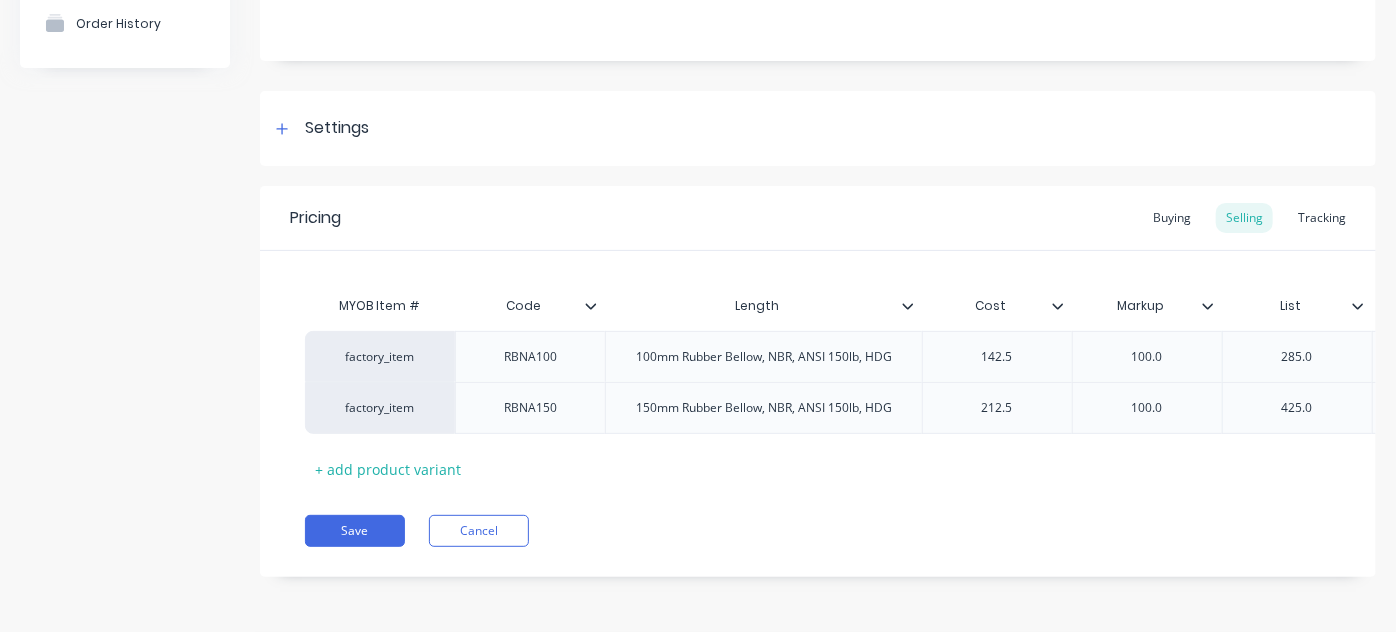 click at bounding box center [599, 306] 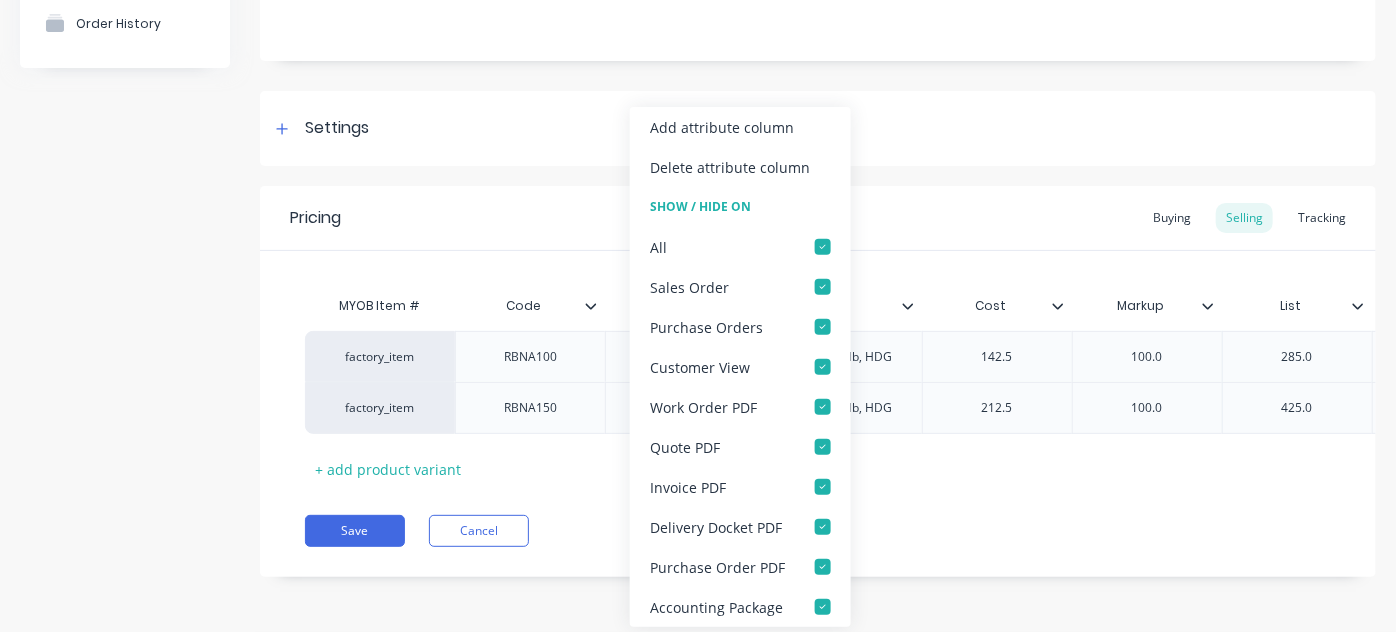 drag, startPoint x: 784, startPoint y: 248, endPoint x: 884, endPoint y: 256, distance: 100.31949 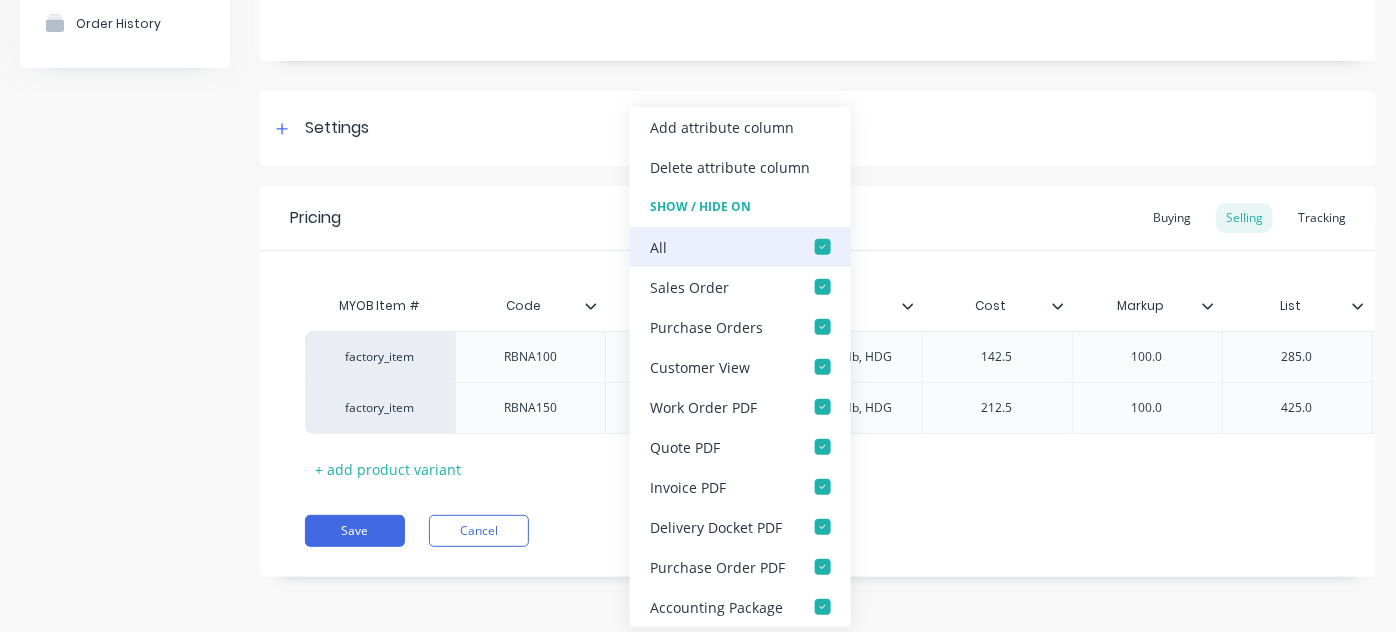 click at bounding box center [823, 247] 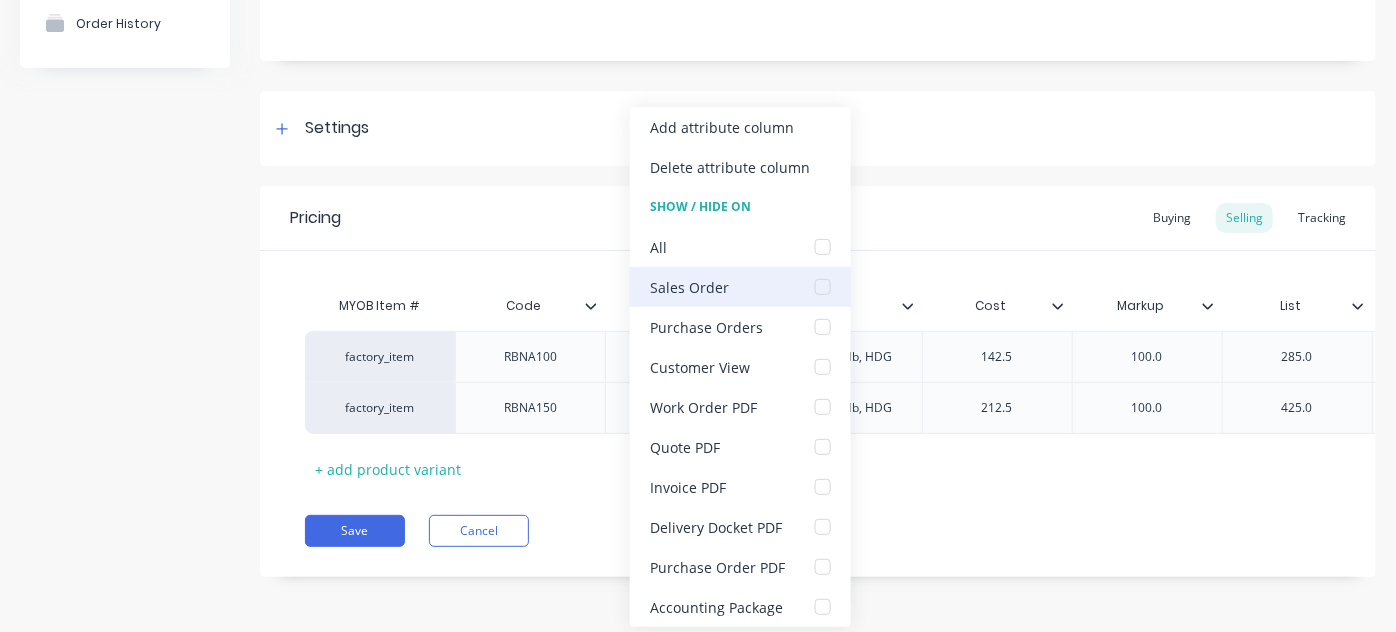 click at bounding box center [823, 287] 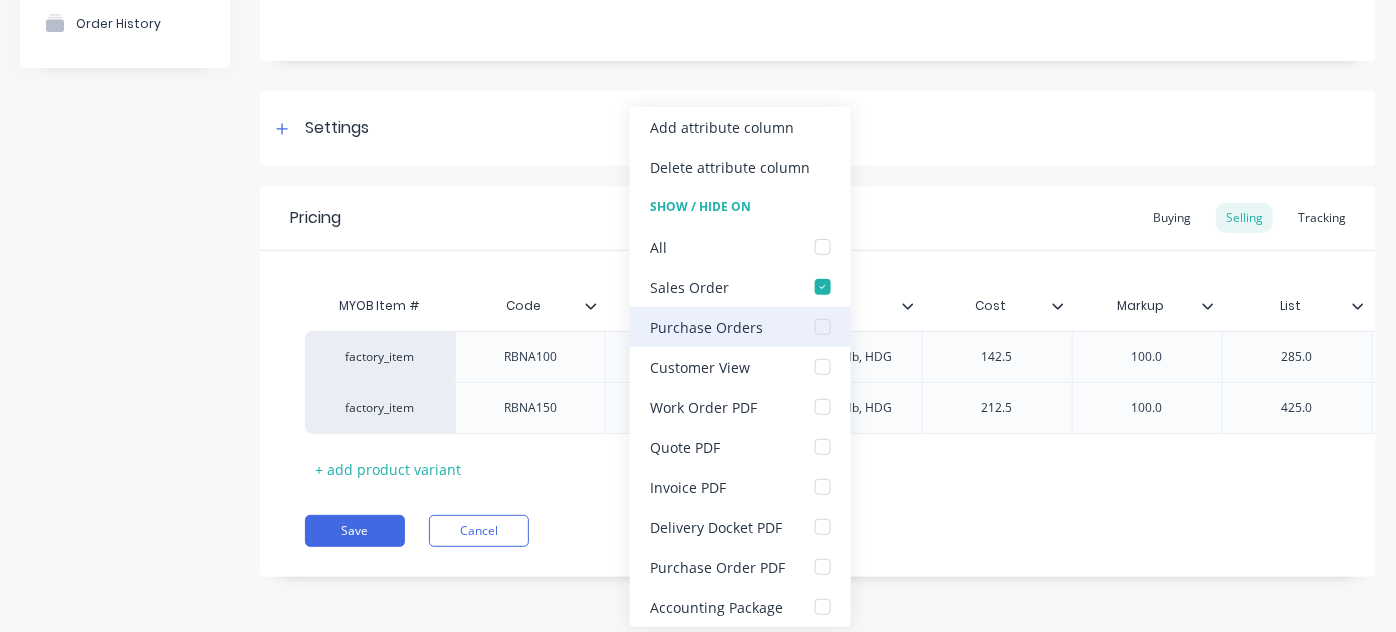 click at bounding box center [823, 327] 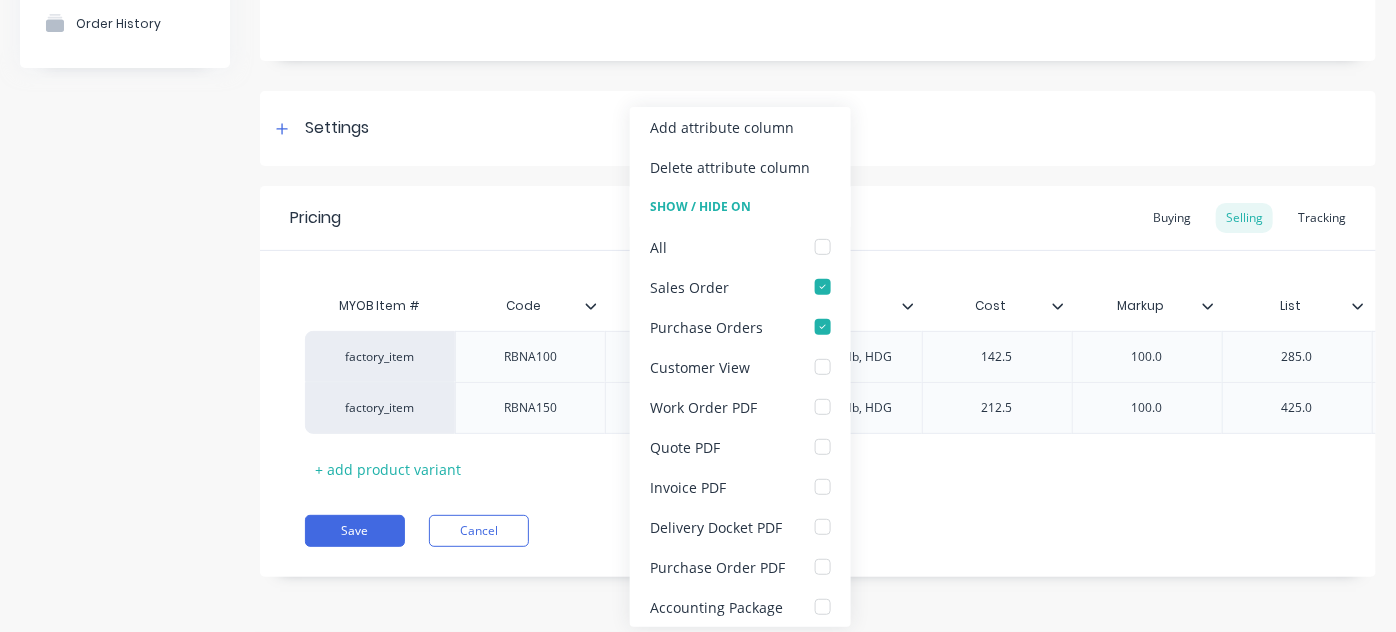 click on "Show / Hide On" at bounding box center (740, 207) 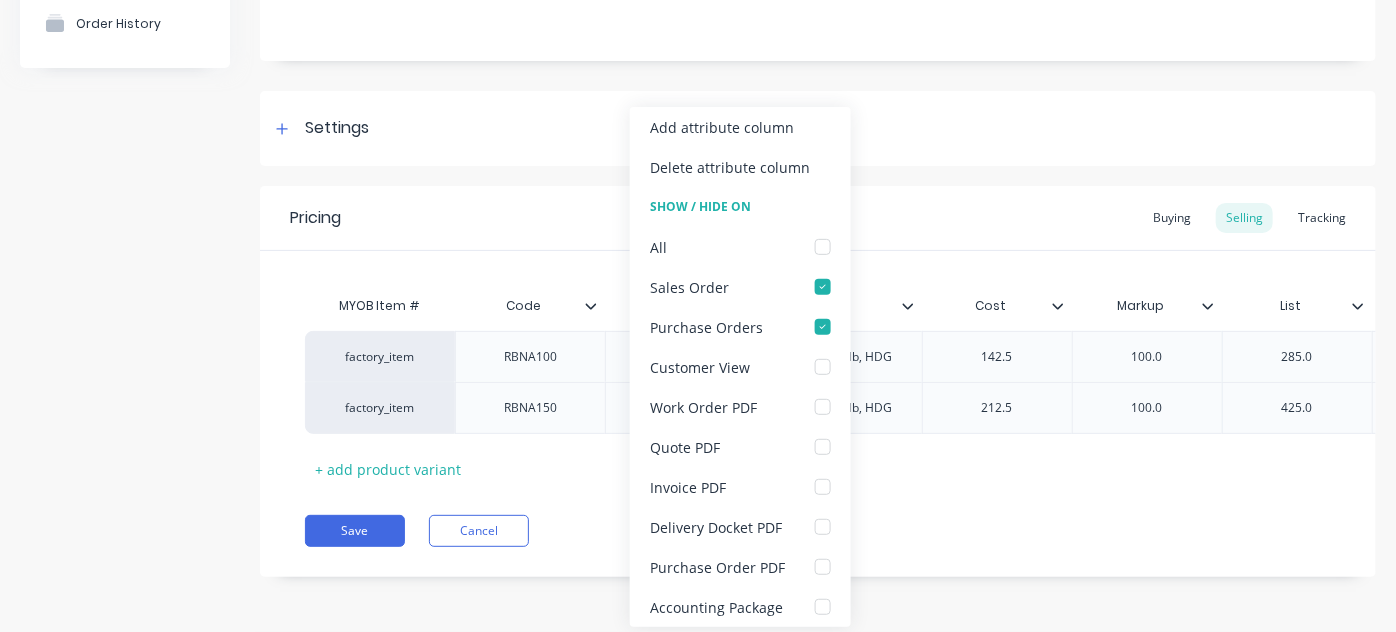 click on "Add image Rubber Bellow, NBR, ANSI 150lb, HDG   Settings Product Options I buy this item I sell this item I track stock for this item I track costs and markups for this item Product is bought/sold tax-free Product is bought / sold in Basic Quantities Product Category Wafer Checks & Bellows Available Materials None Buying Suppliers None Preferred Supplier None No options... Pricing Buying Selling Tracking MYOB Item # Code Length  Cost Markup  List Cost Markup Price List factory_item RBNA100 100mm Rubber Bellow, NBR, ANSI 150lb, HDG 142.5 100.0 285.0 0 0% 0 $0.00 factory_item RBNA150 150mm Rubber Bellow, NBR, ANSI 150lb, HDG 212.5 100.0 425.0 0 0% 0 $0.00 + add product variant Save   Cancel" at bounding box center [818, 244] 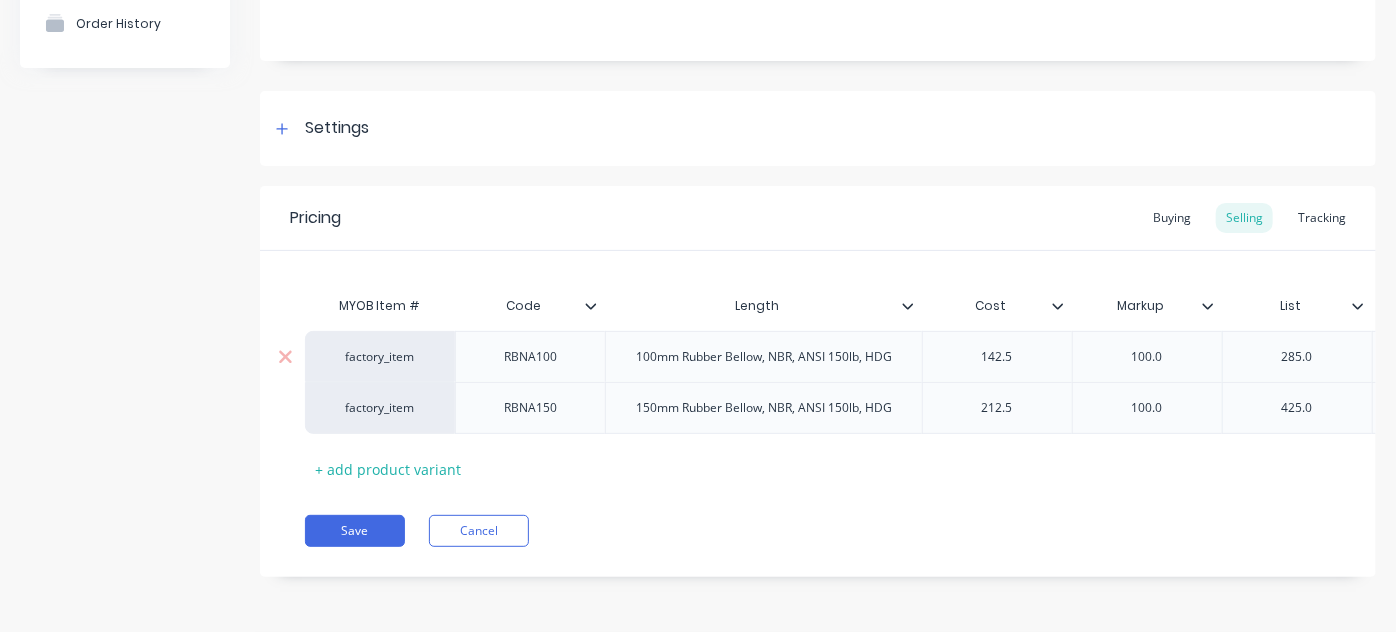scroll, scrollTop: 0, scrollLeft: 379, axis: horizontal 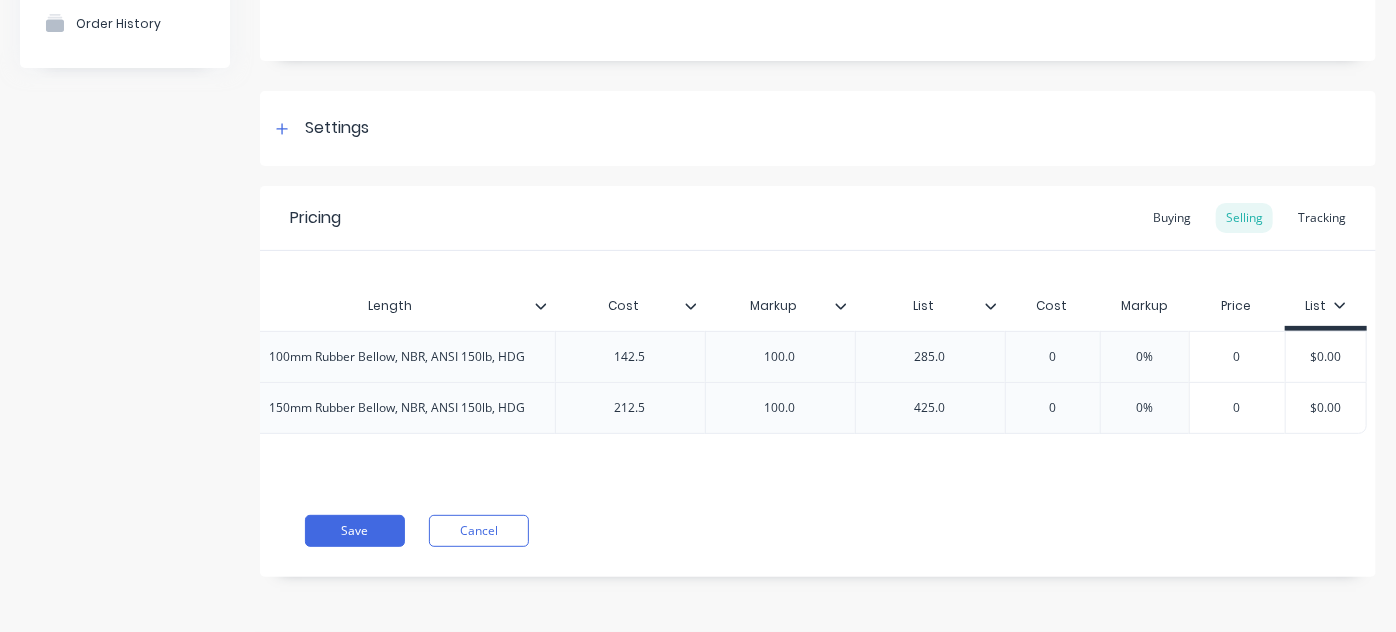 click on "142.5" at bounding box center (630, 357) 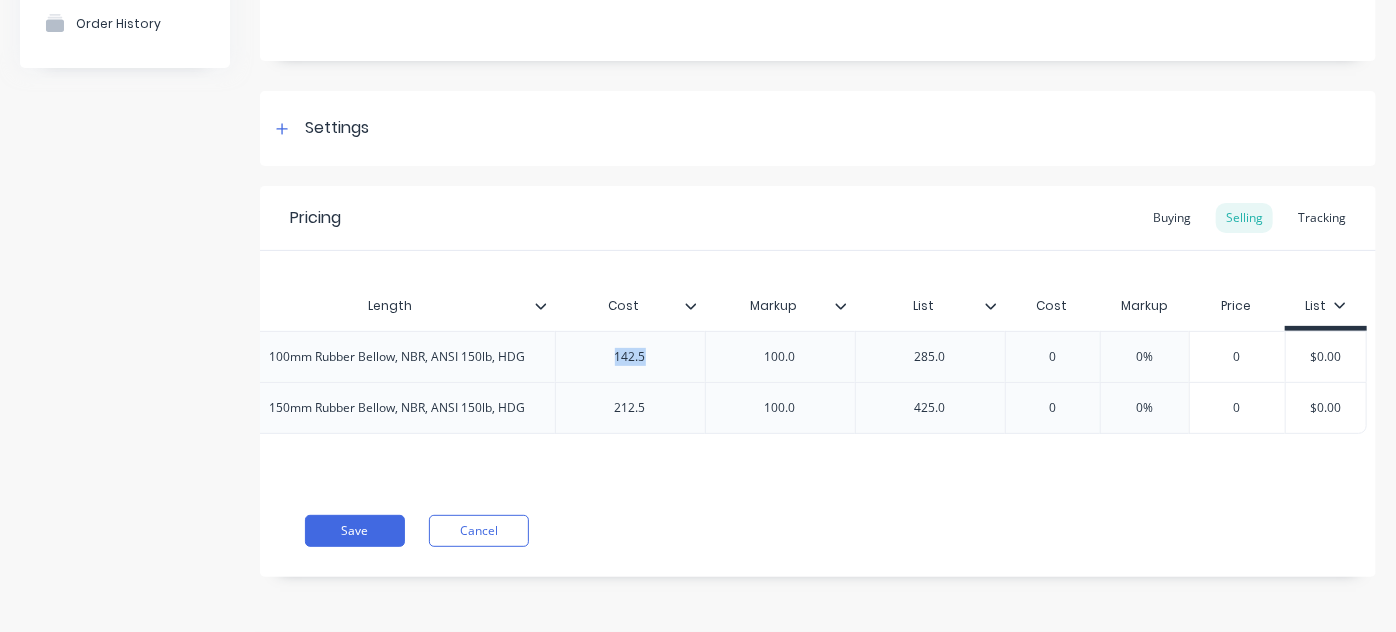 click on "142.5" at bounding box center (630, 357) 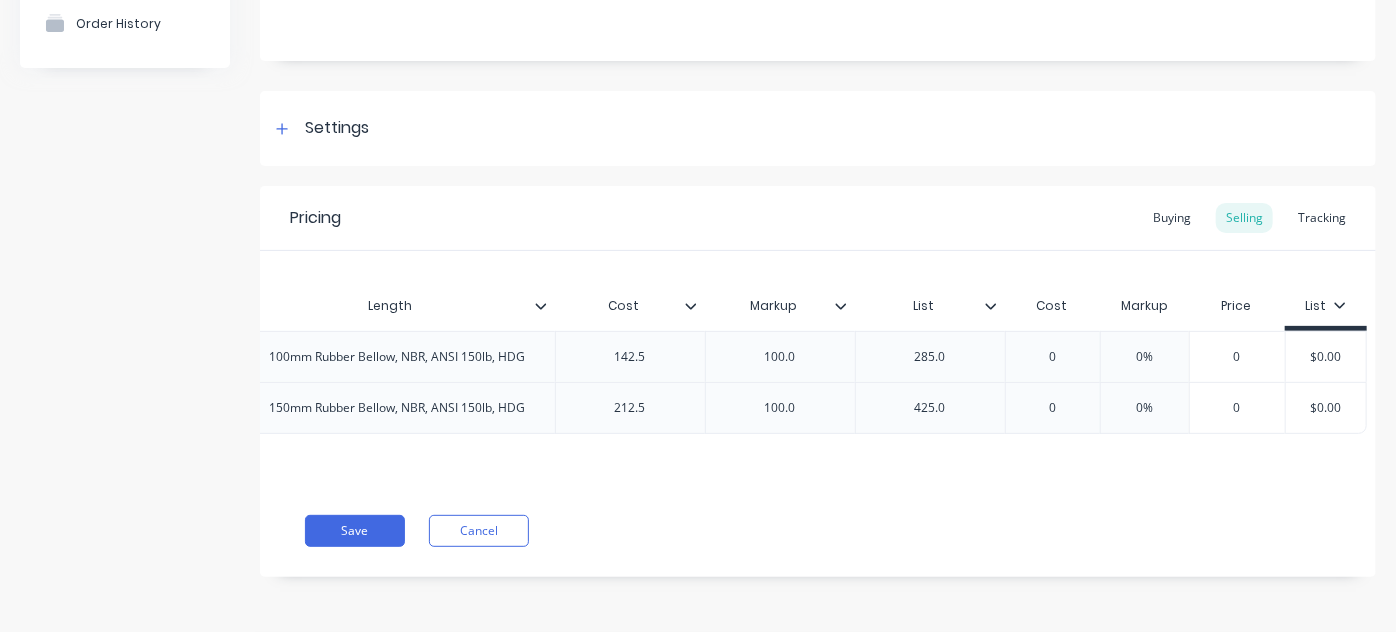 paste on "142.5" 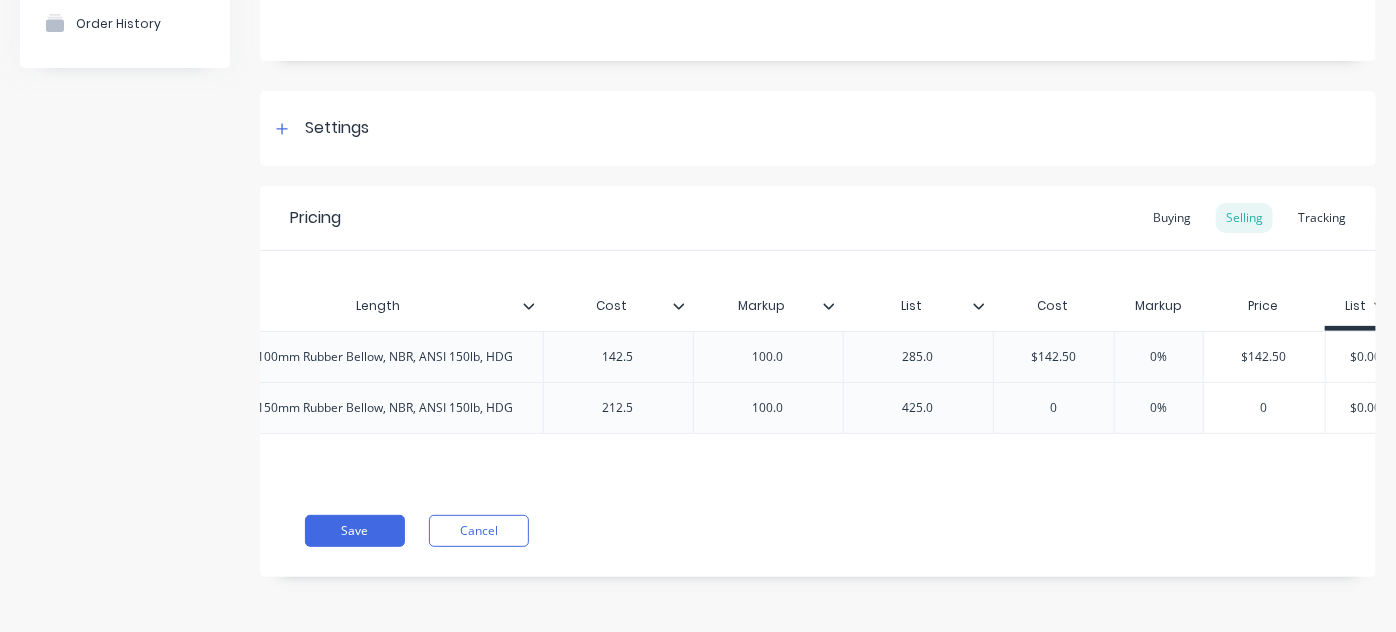 click on "212.5" at bounding box center (618, 408) 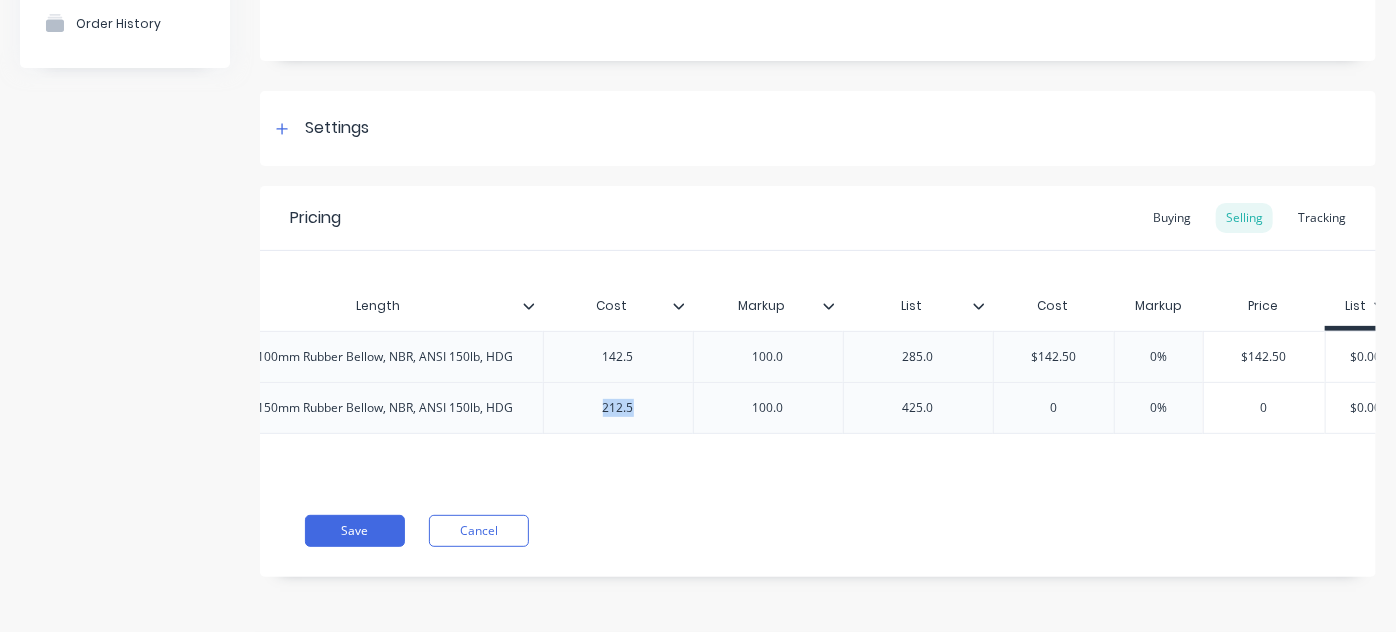 click on "212.5" at bounding box center [618, 408] 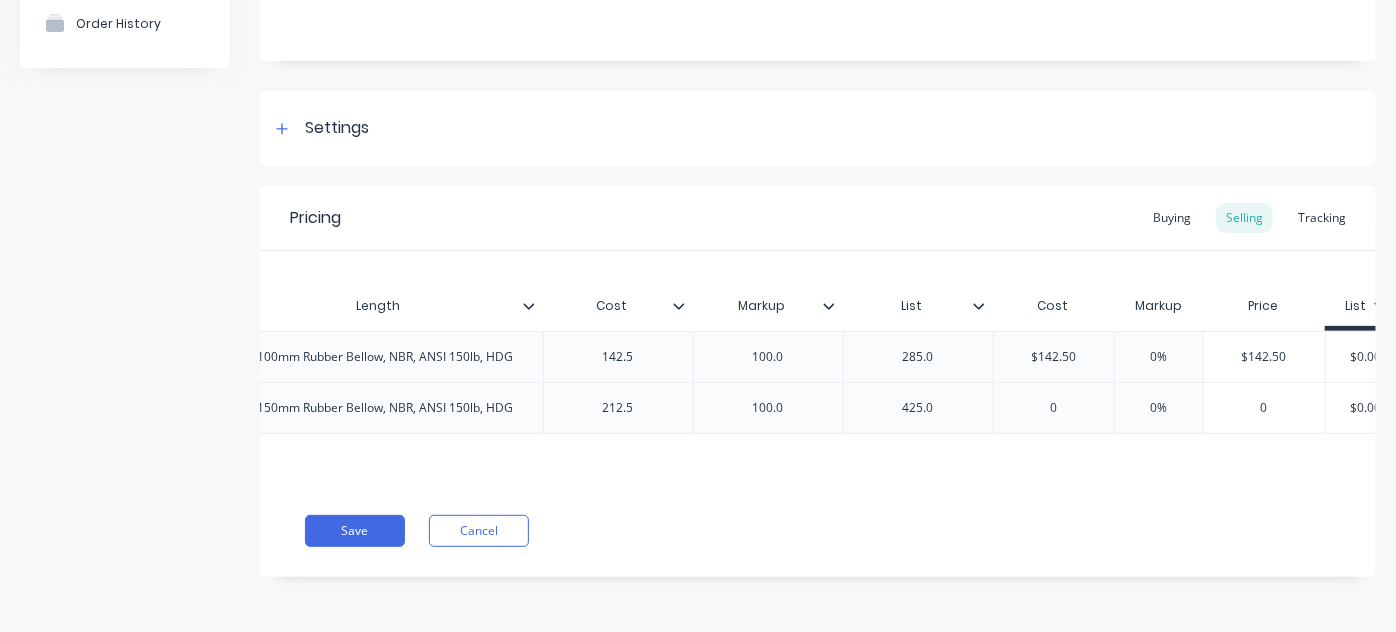 paste on "212.5" 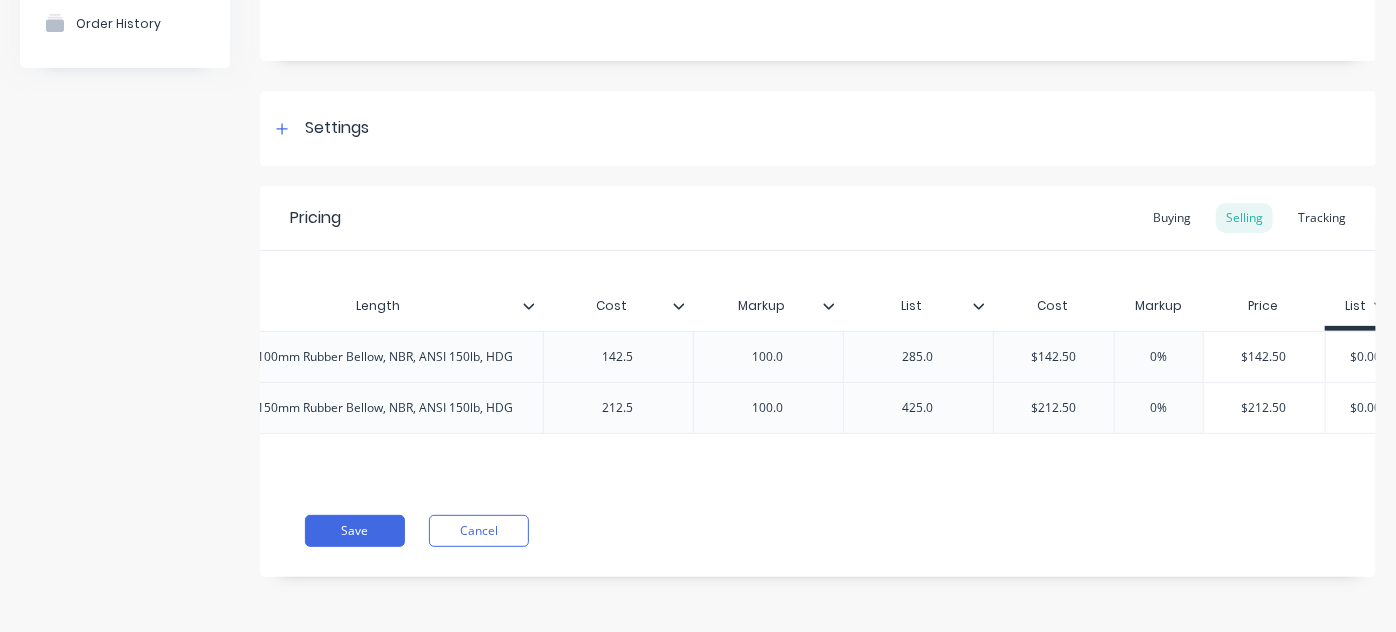 scroll, scrollTop: 0, scrollLeft: 432, axis: horizontal 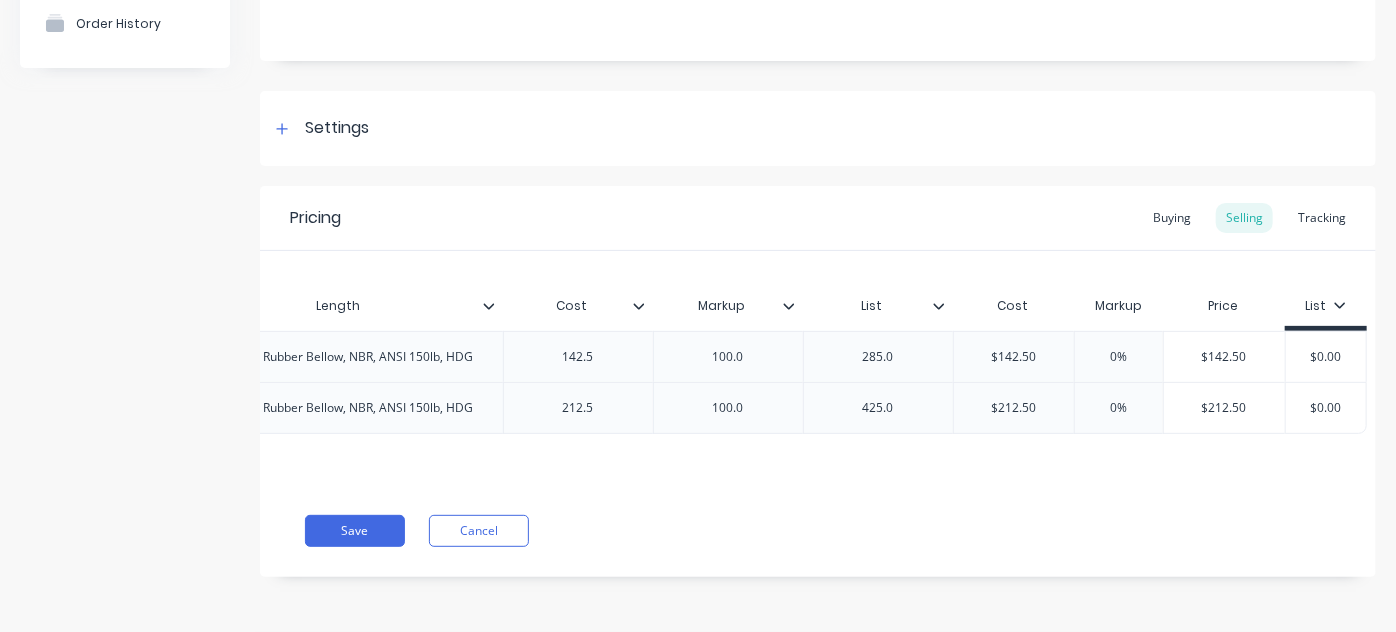 click on "285.0" at bounding box center (878, 356) 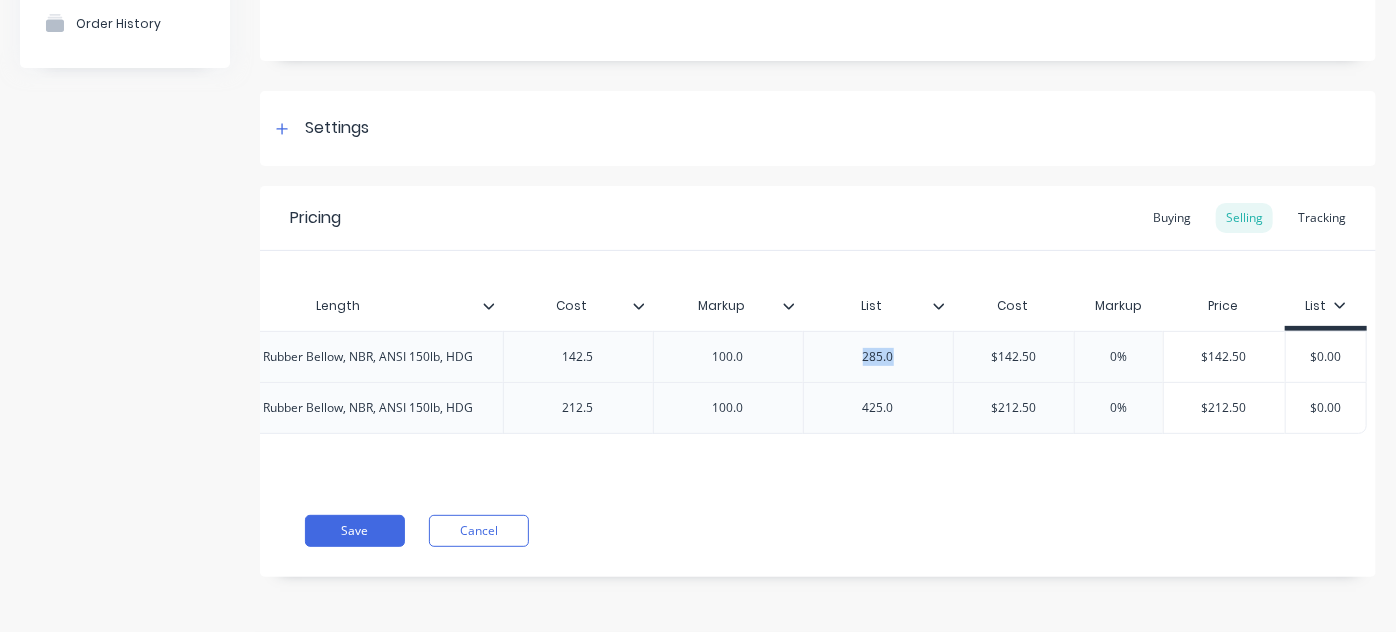 drag, startPoint x: 850, startPoint y: 340, endPoint x: 1003, endPoint y: 345, distance: 153.08168 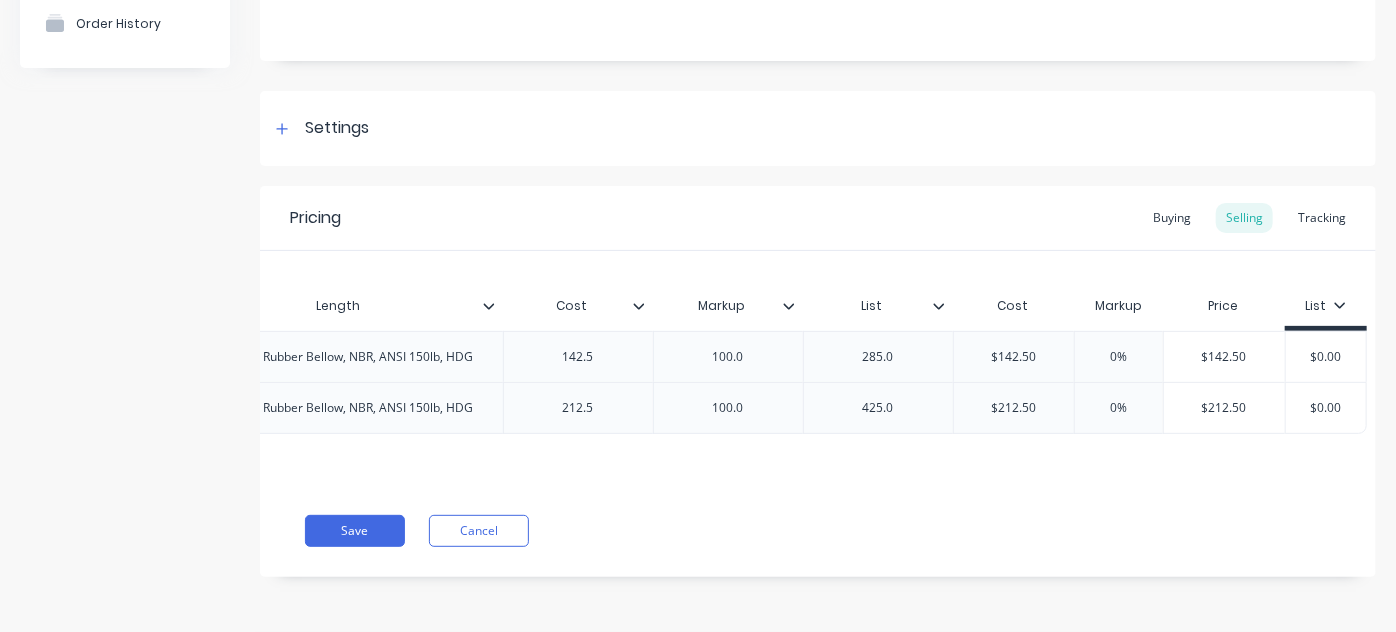 click on "$142.50" at bounding box center (1224, 357) 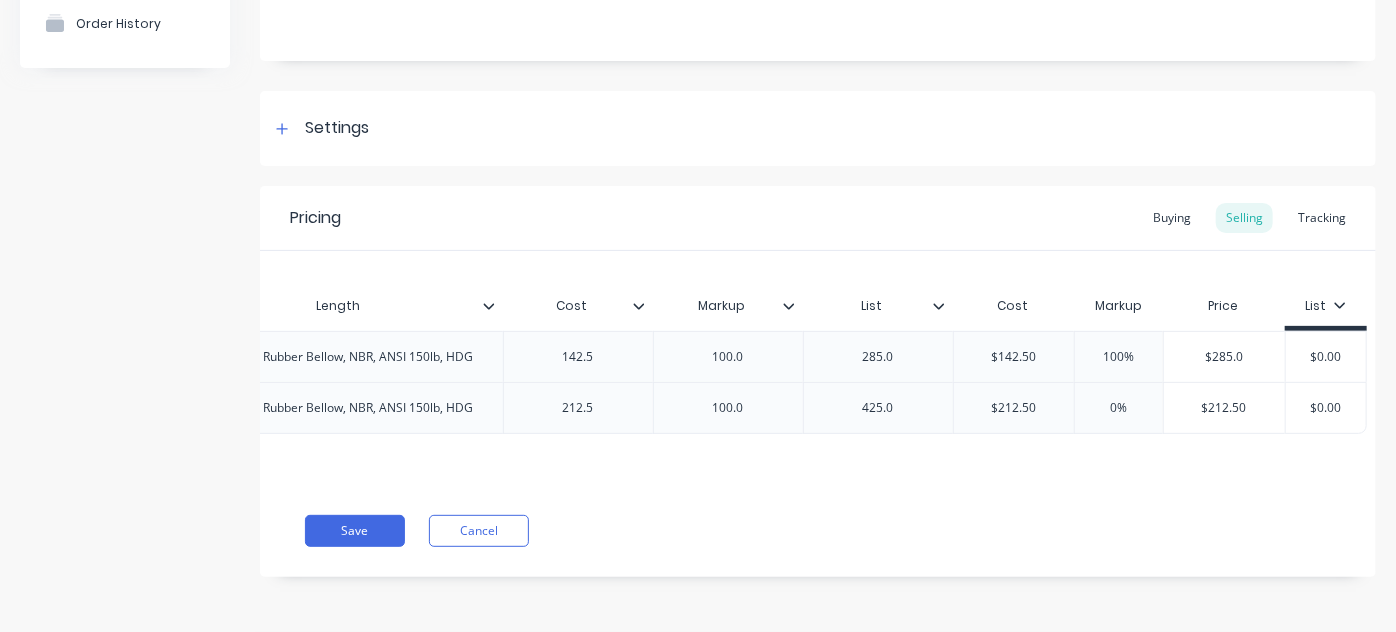 type on "$285.0" 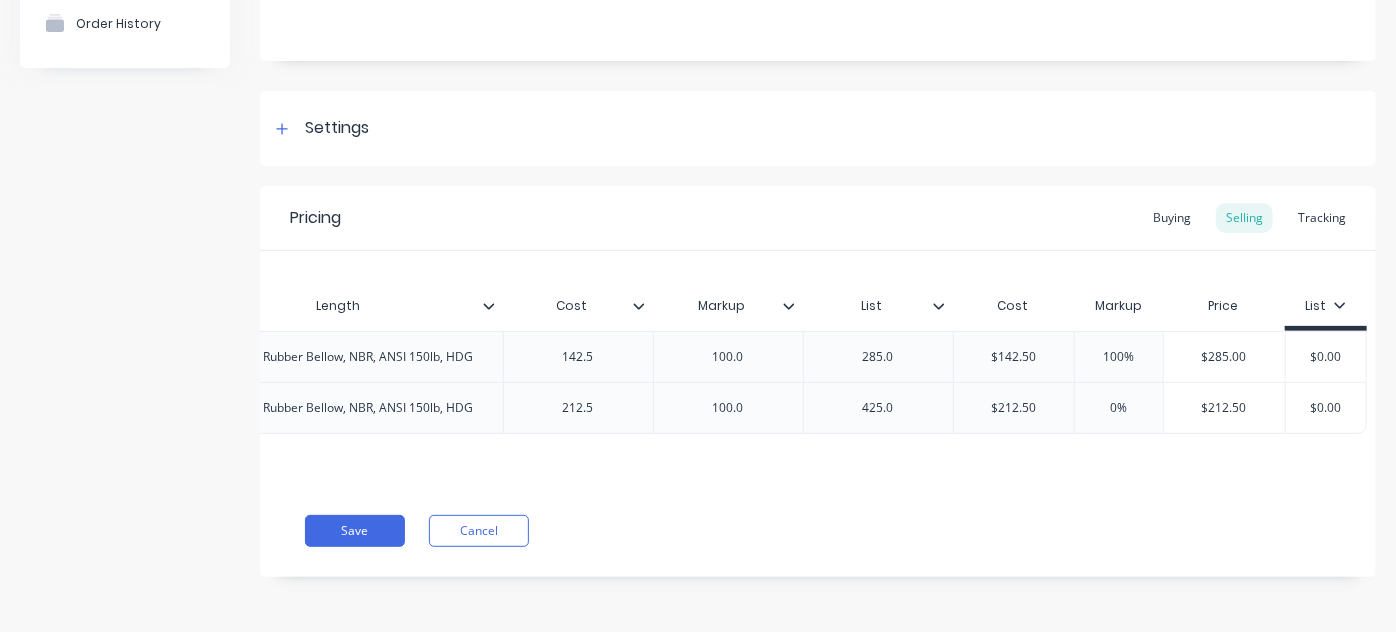 drag, startPoint x: 1266, startPoint y: 357, endPoint x: 1330, endPoint y: 338, distance: 66.760765 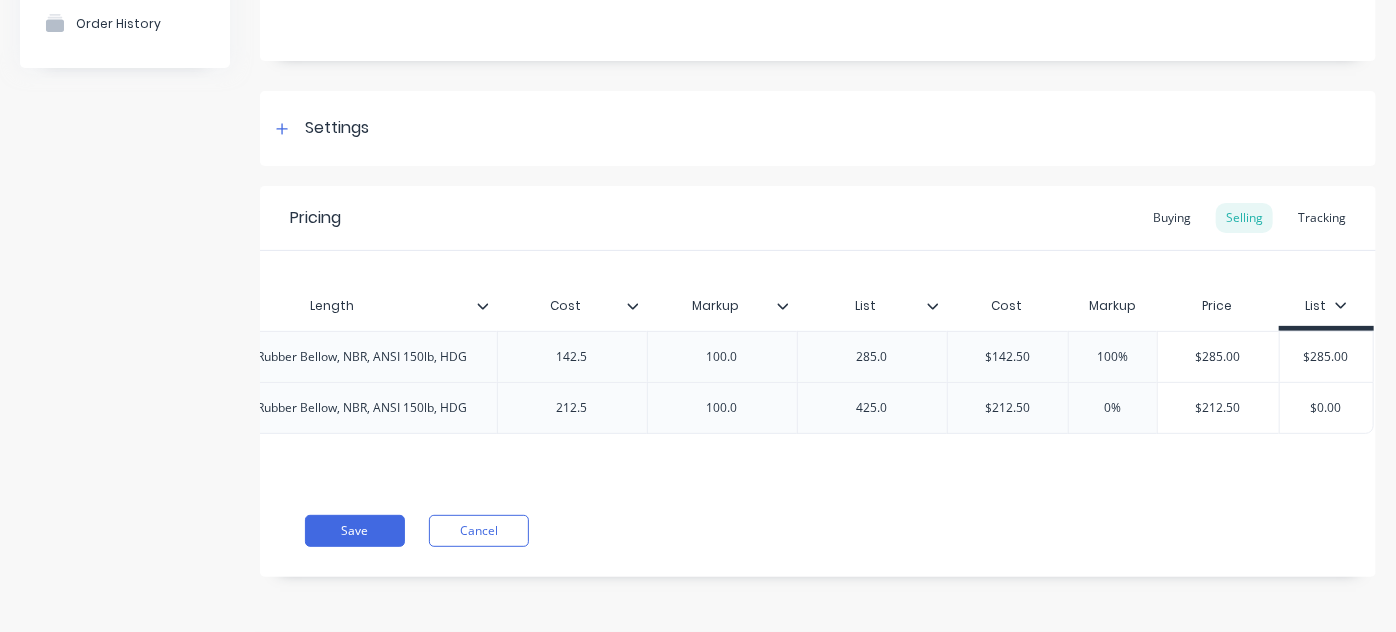 type on "$285.0" 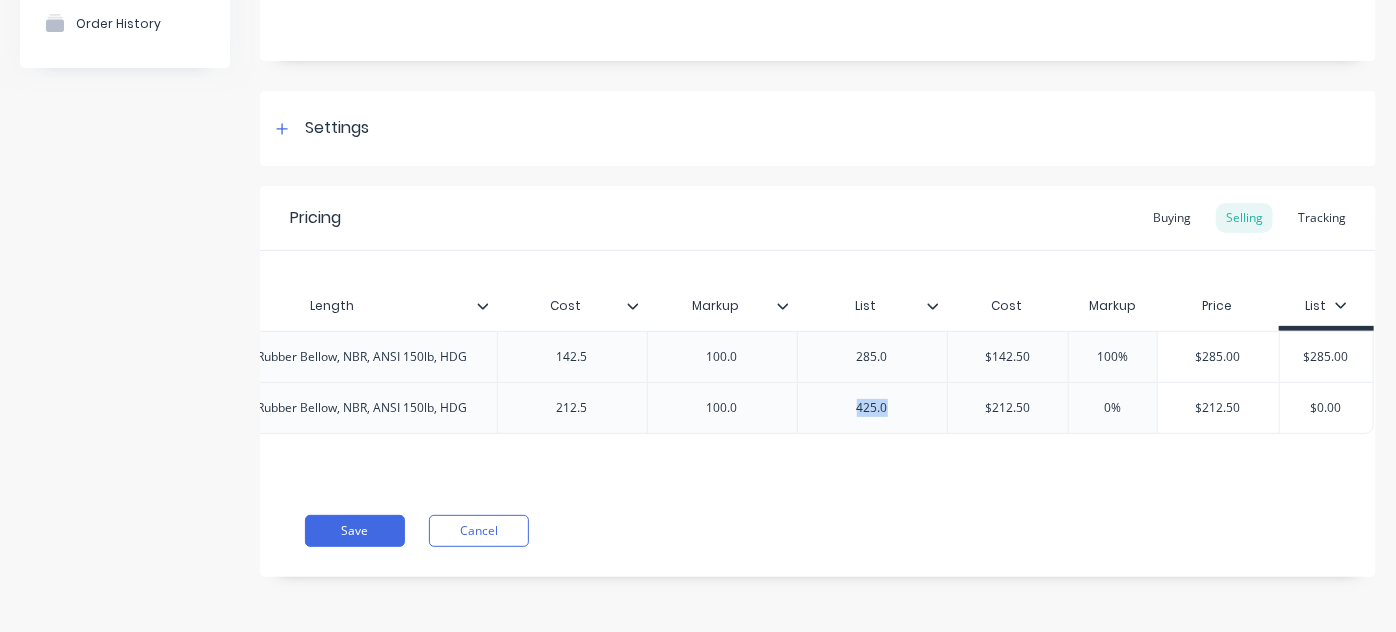 click on "425.0" at bounding box center (872, 408) 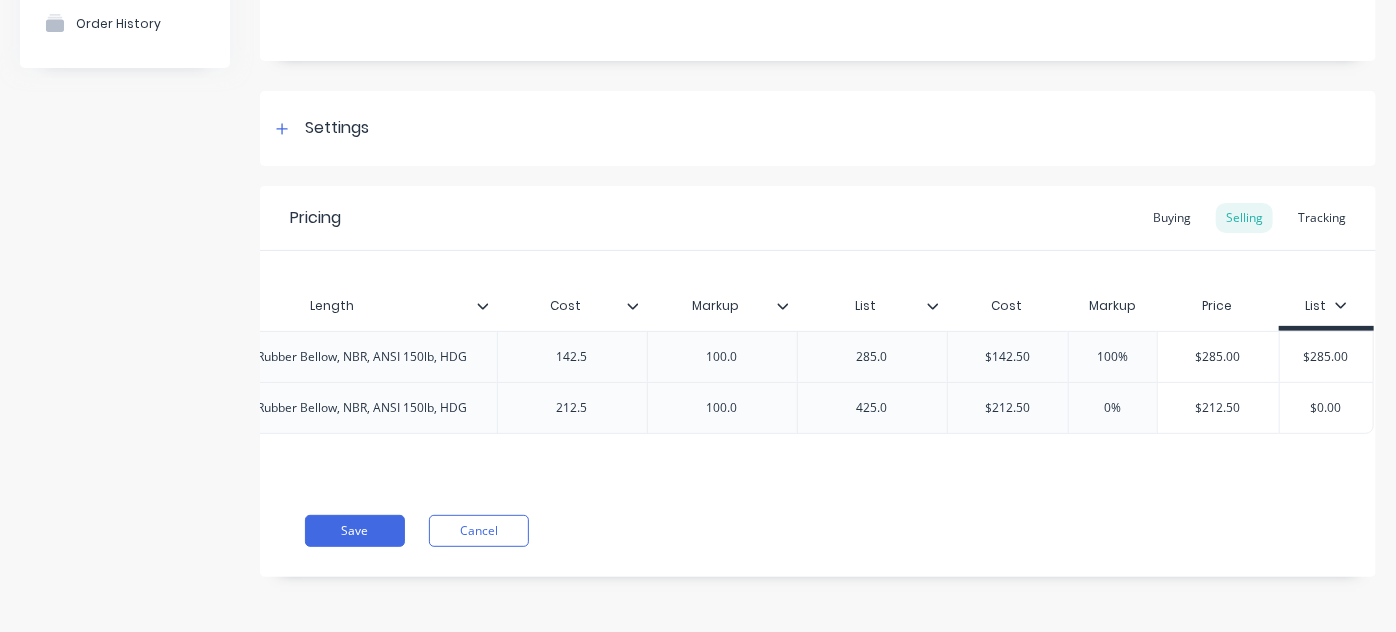 click on "$212.50" at bounding box center (1218, 408) 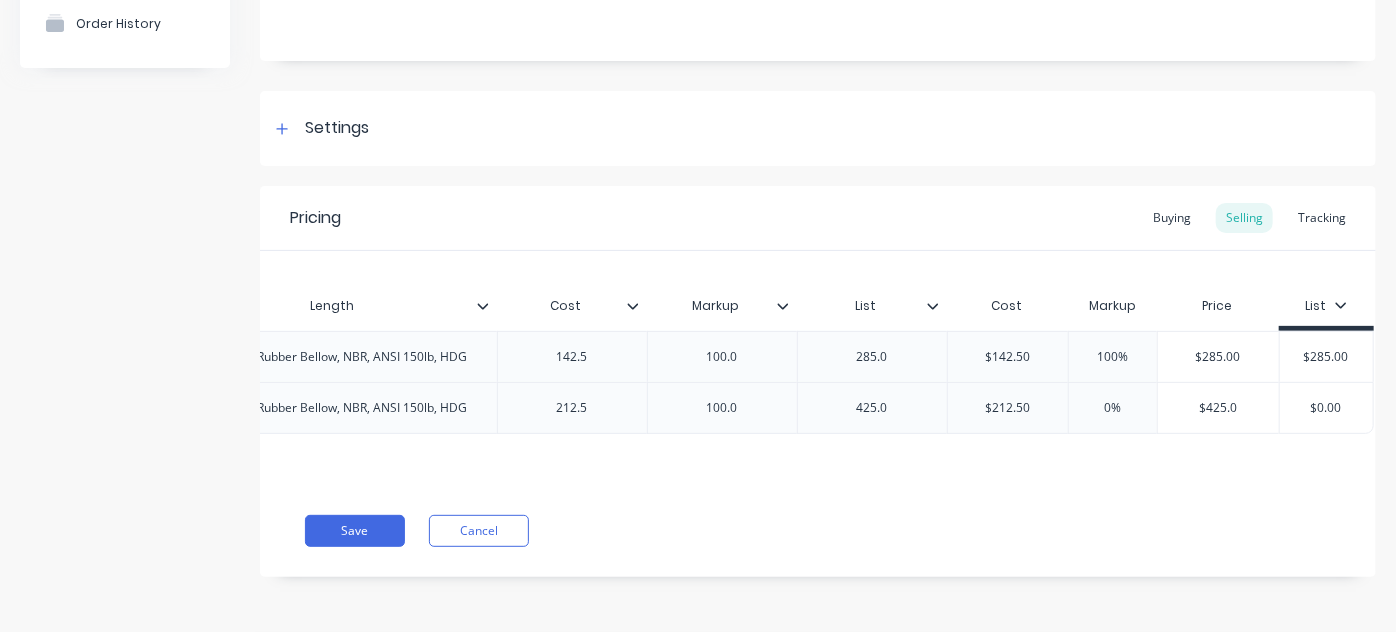 scroll, scrollTop: 0, scrollLeft: 425, axis: horizontal 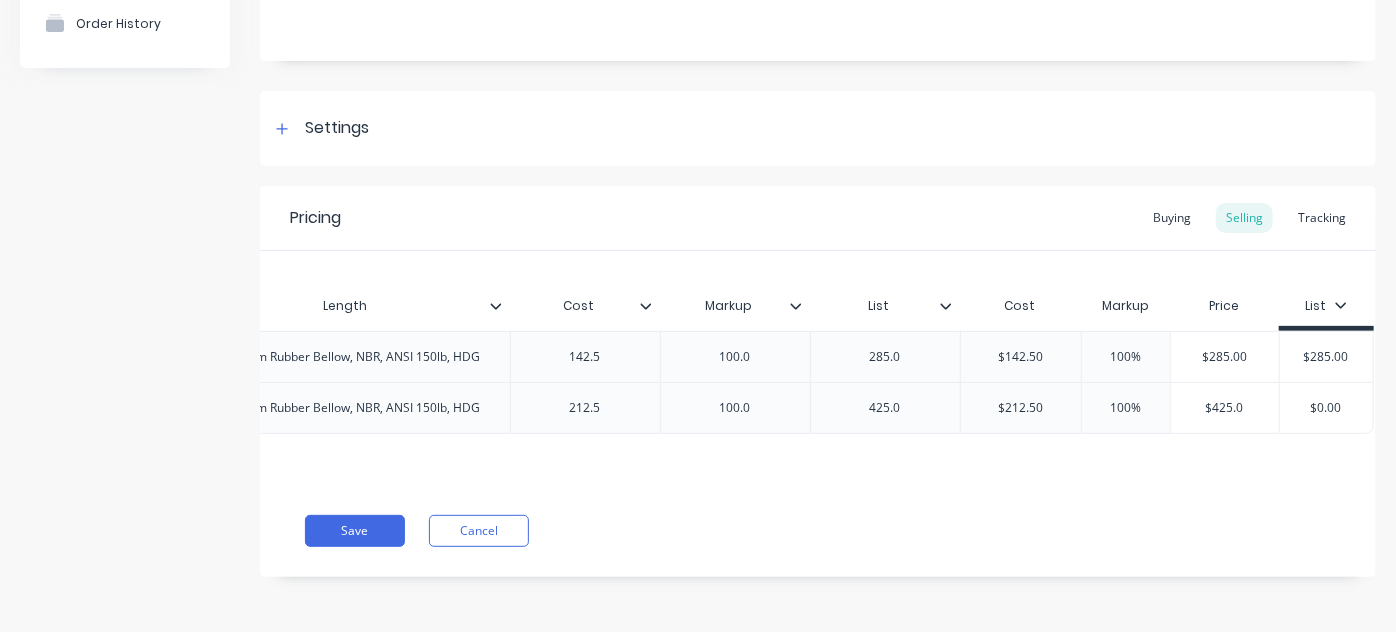 type on "$425.0" 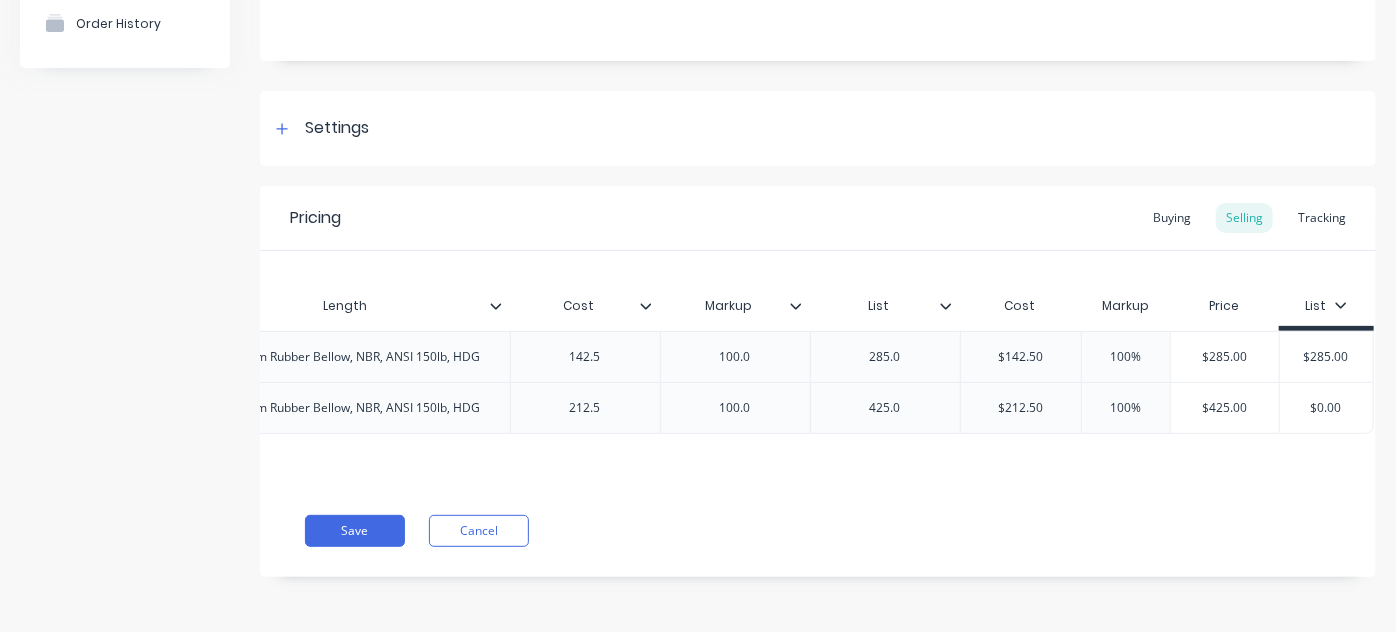 click on "$0.00" at bounding box center [1326, 408] 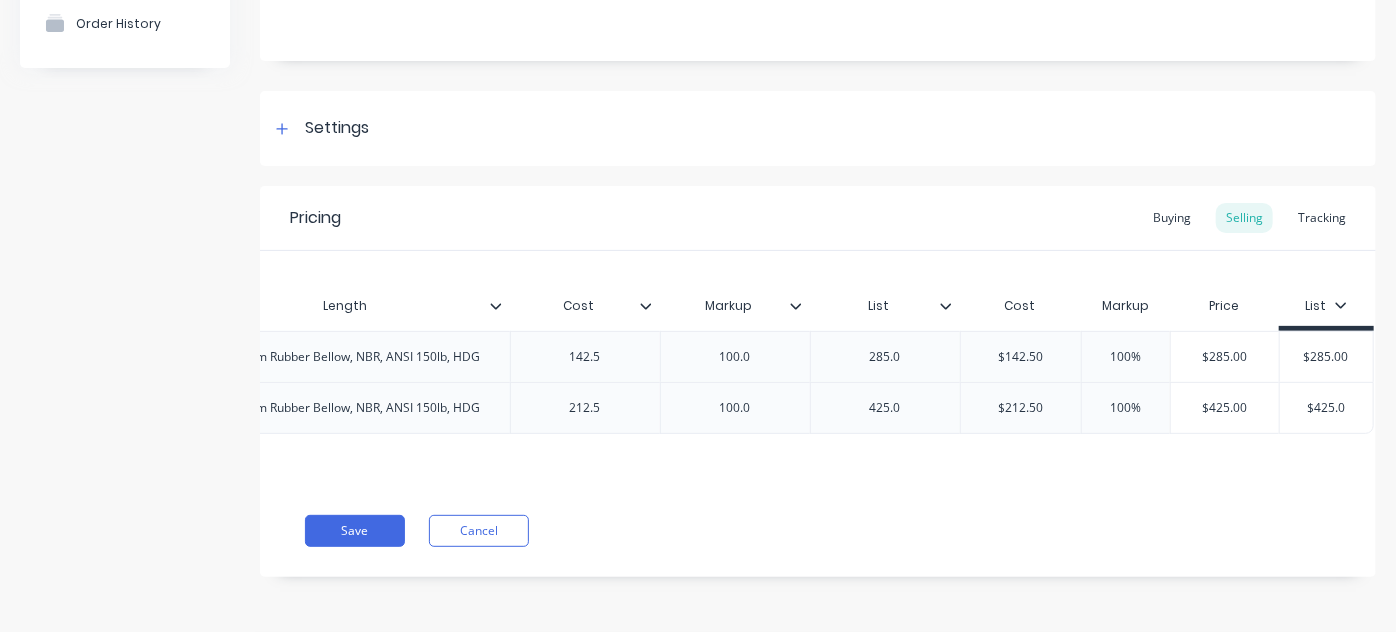 type on "$425.0" 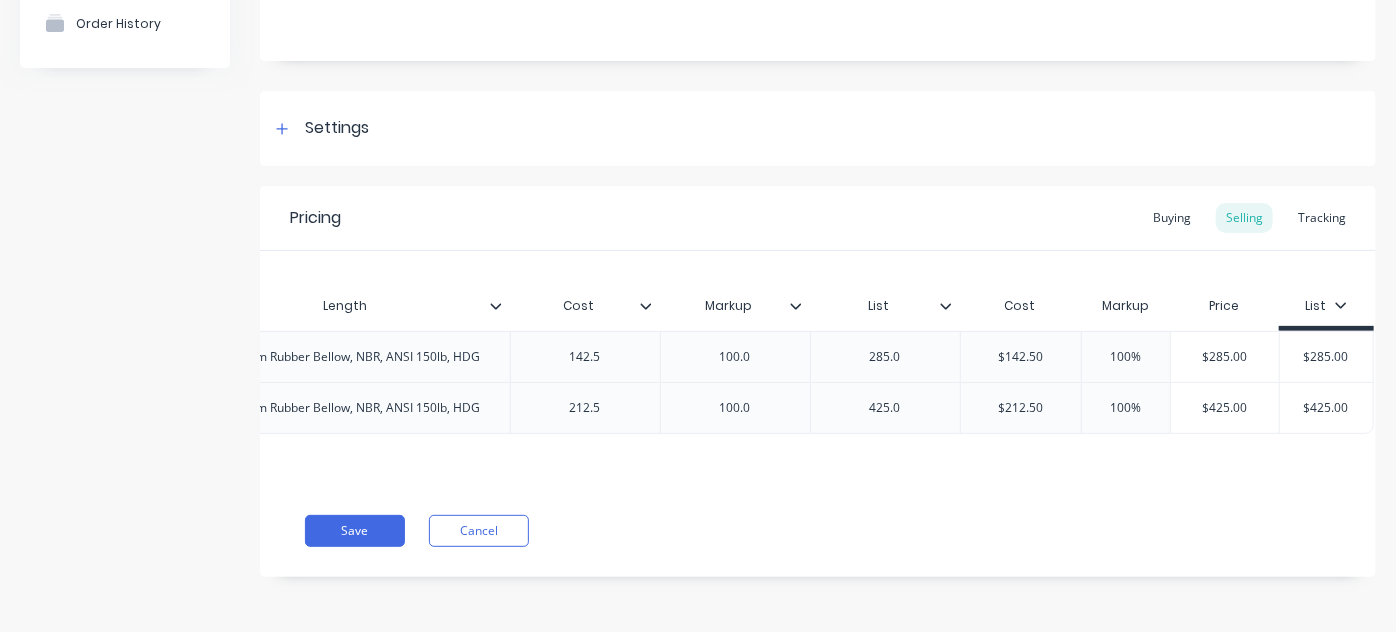 click on "Cost" at bounding box center [579, 306] 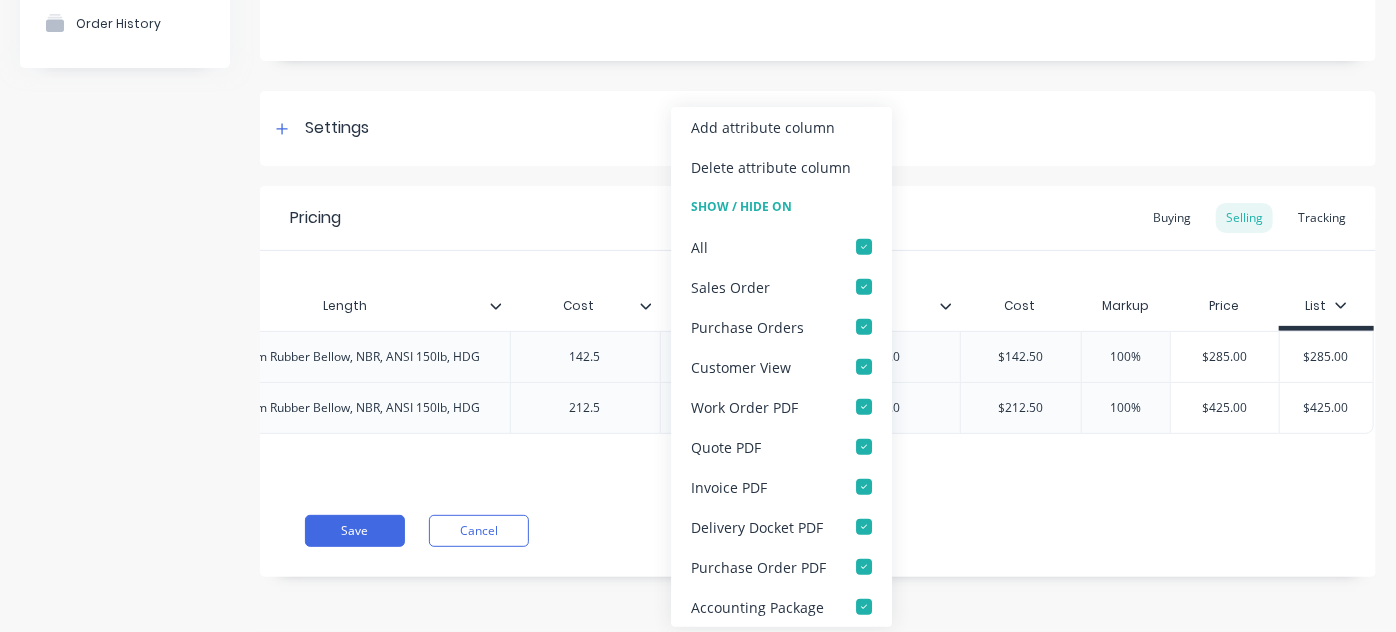 drag, startPoint x: 731, startPoint y: 164, endPoint x: 708, endPoint y: 204, distance: 46.141087 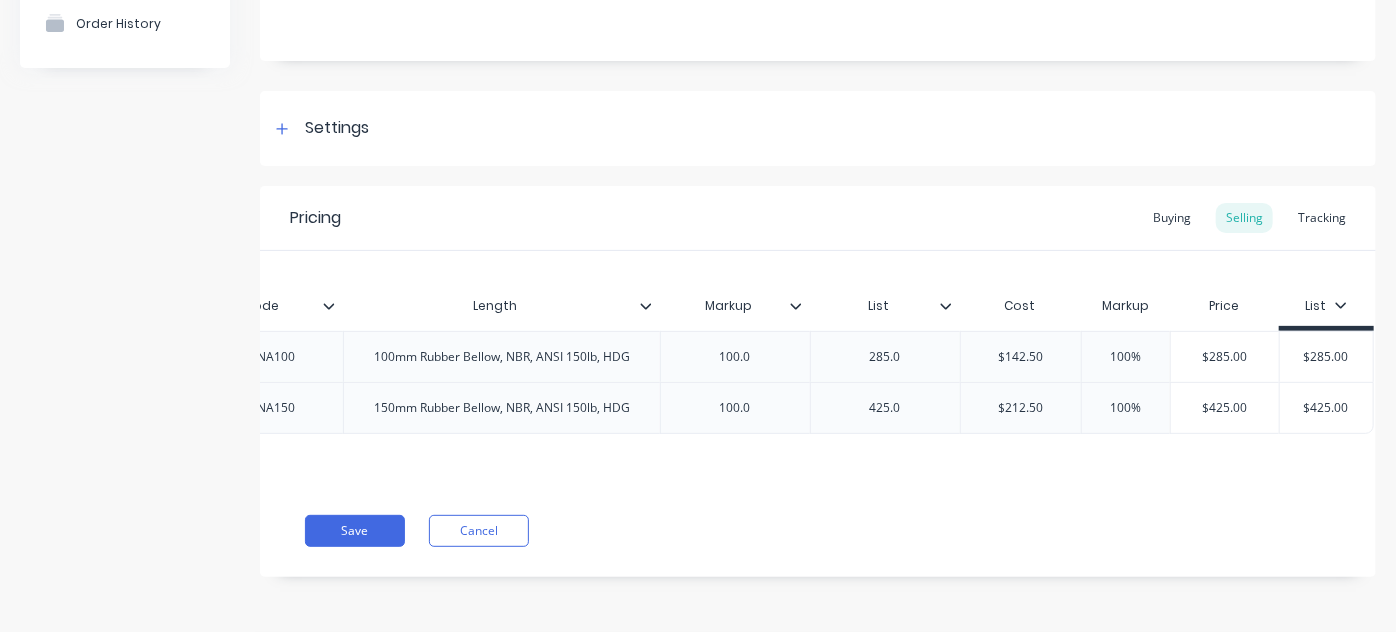 scroll, scrollTop: 0, scrollLeft: 275, axis: horizontal 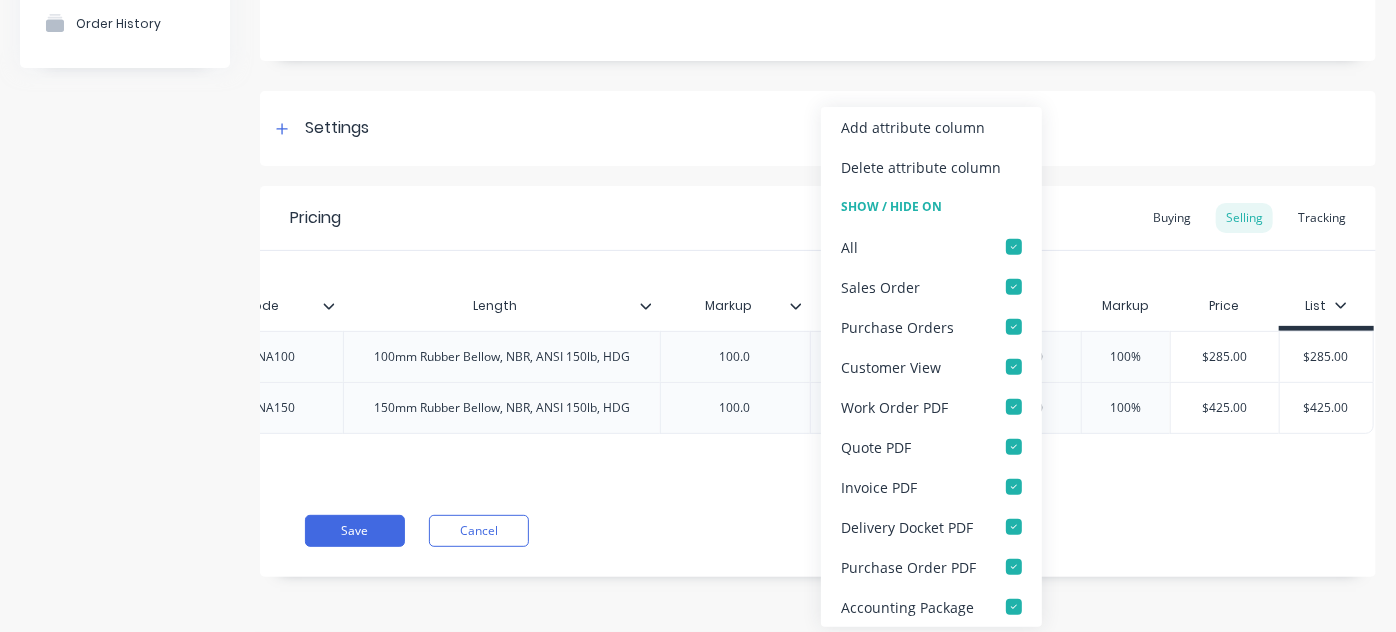 click on "Delete attribute column" at bounding box center (931, 167) 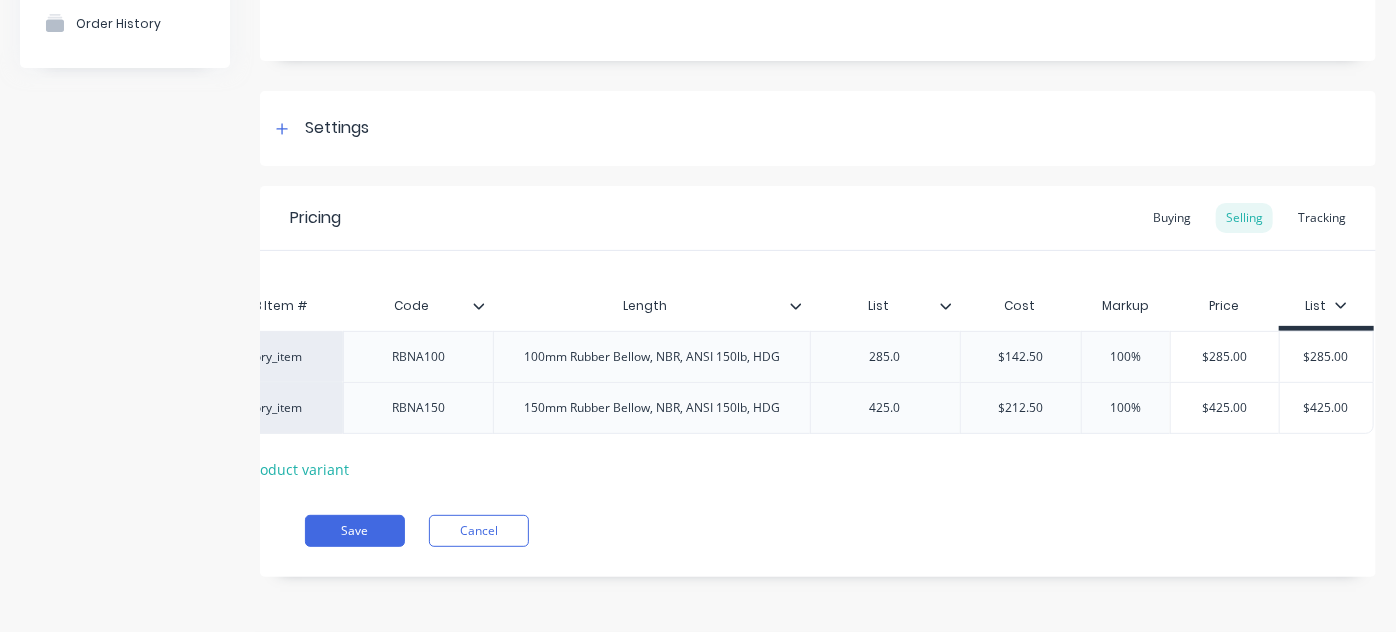 scroll, scrollTop: 0, scrollLeft: 125, axis: horizontal 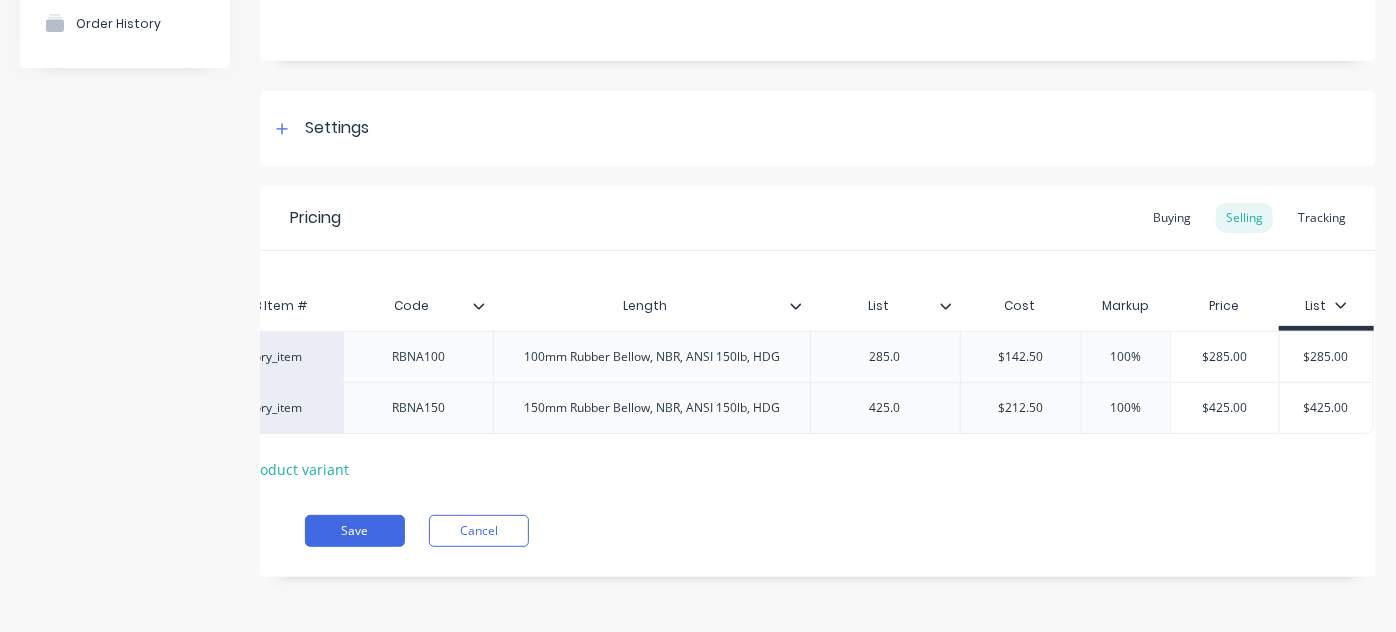 drag, startPoint x: 938, startPoint y: 292, endPoint x: 963, endPoint y: 247, distance: 51.47815 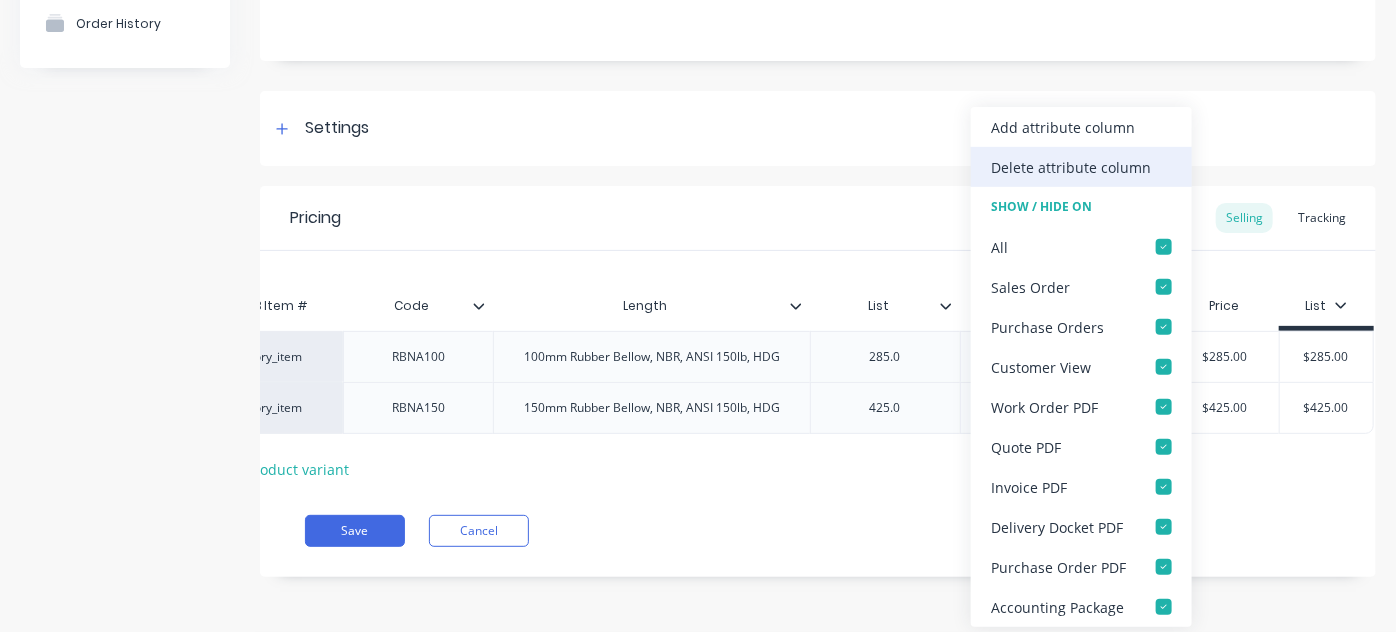 click on "Delete attribute column" at bounding box center [1071, 166] 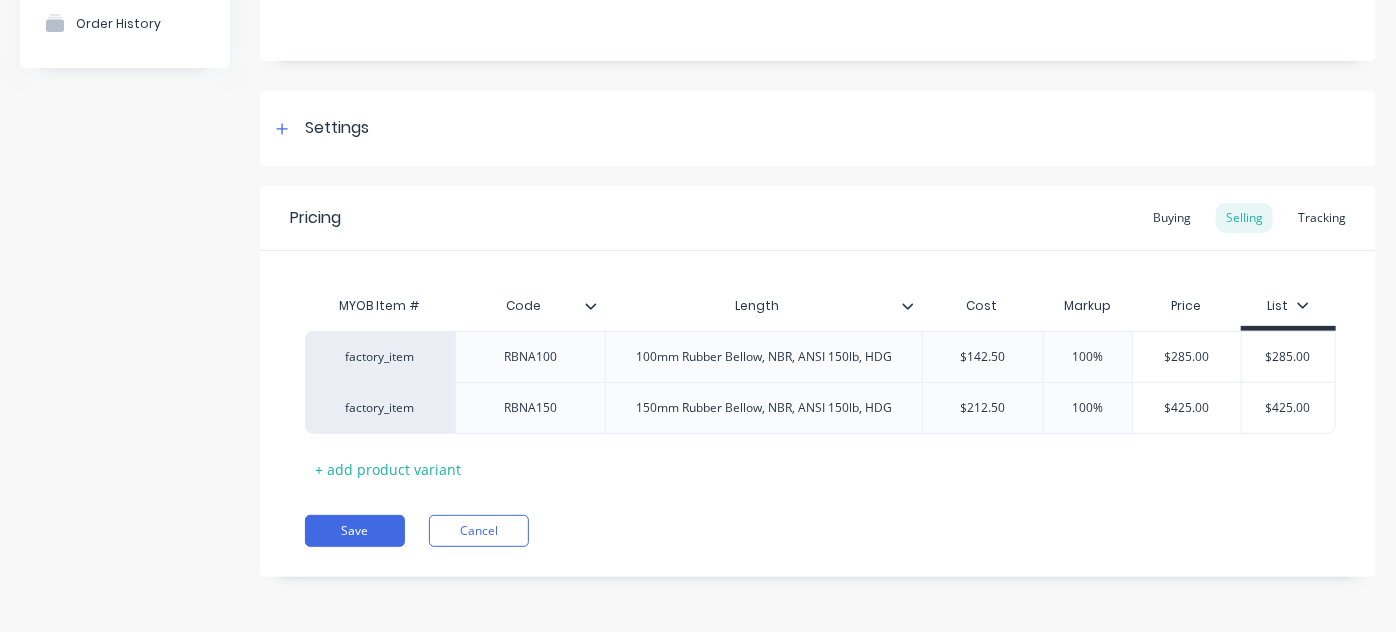 scroll, scrollTop: 0, scrollLeft: 0, axis: both 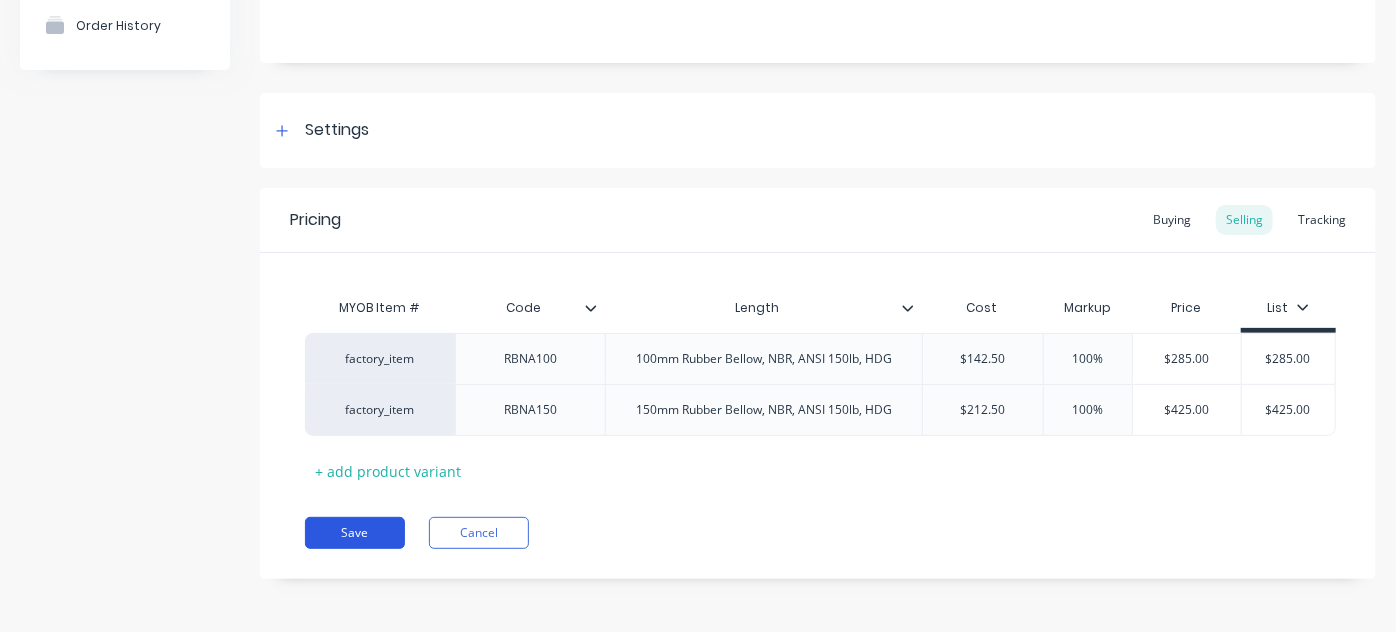 click on "Save" at bounding box center (355, 533) 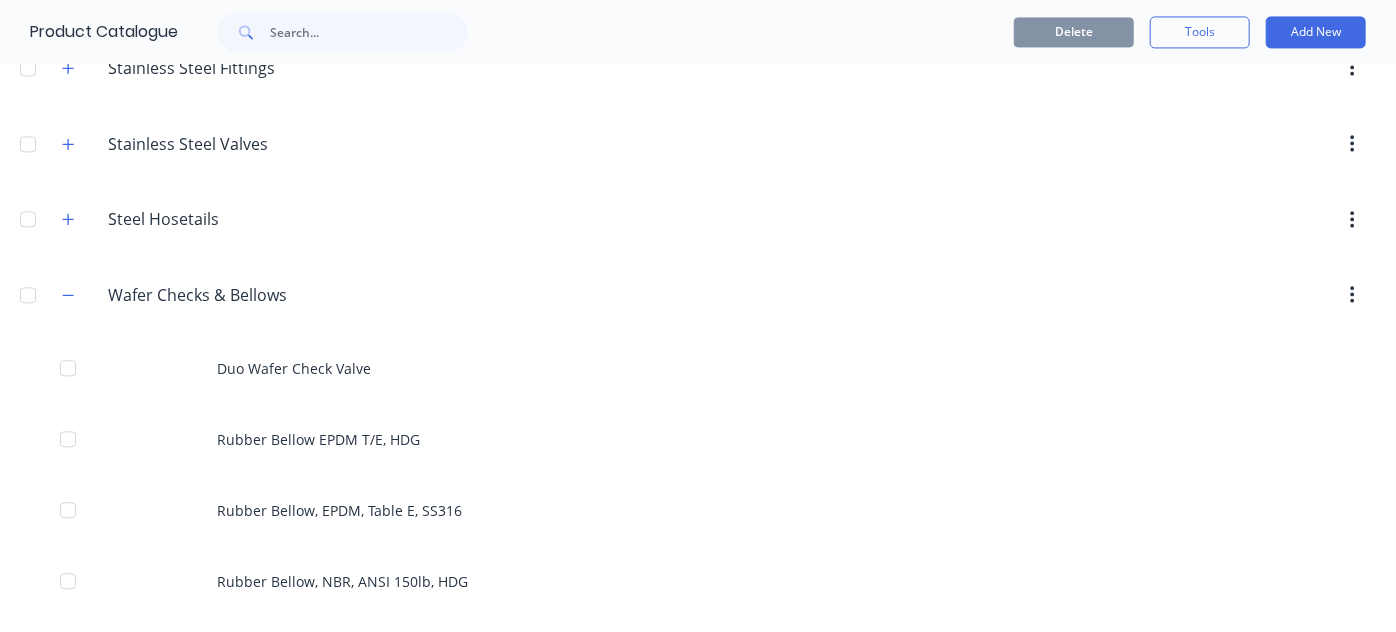scroll, scrollTop: 2203, scrollLeft: 0, axis: vertical 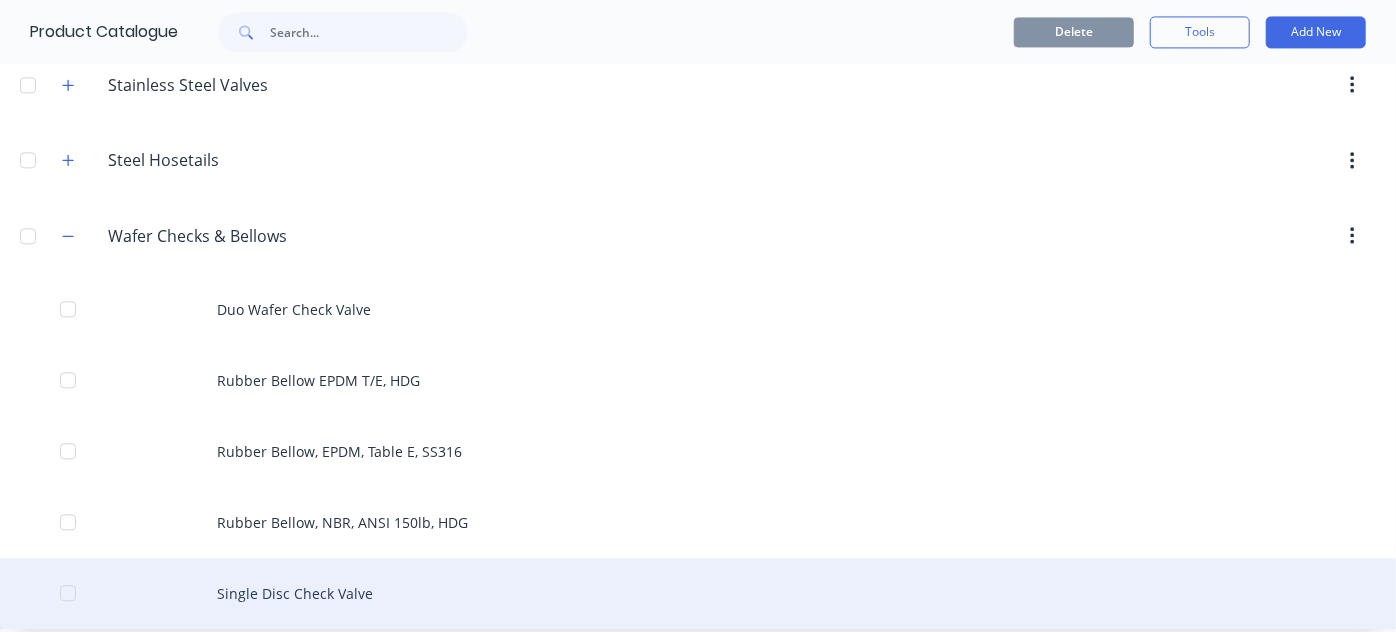 click on "Single Disc Check Valve" at bounding box center [698, 593] 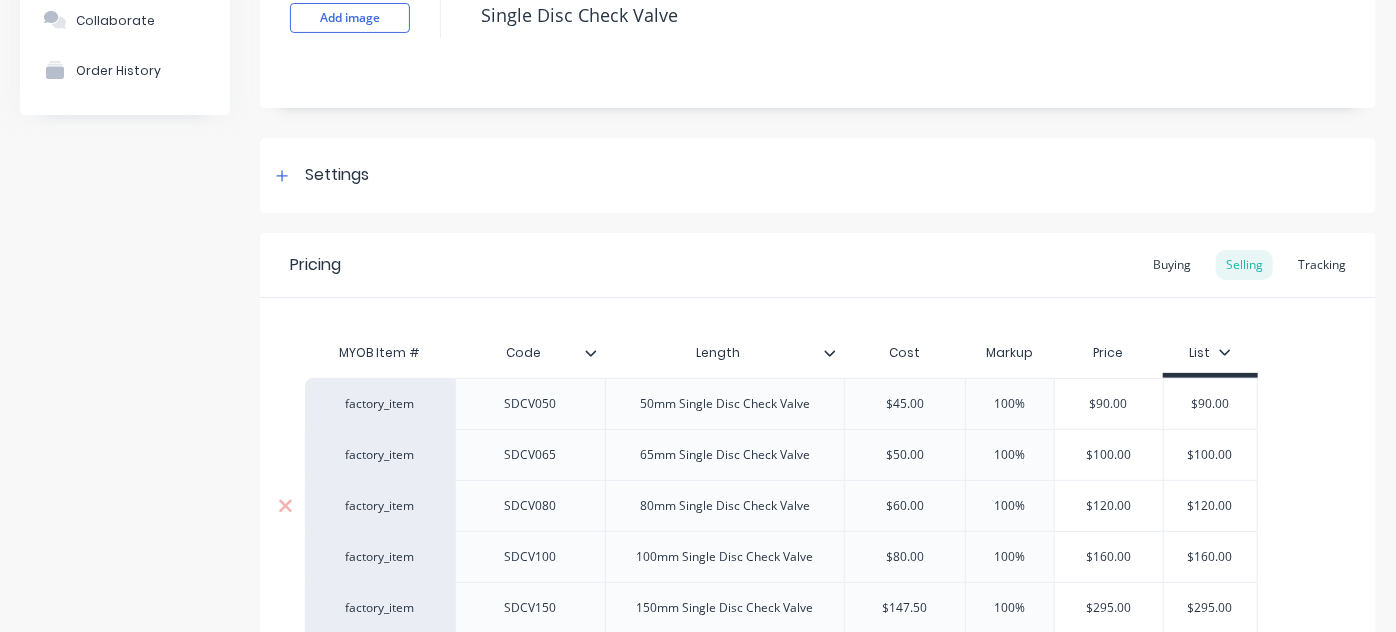 scroll, scrollTop: 456, scrollLeft: 0, axis: vertical 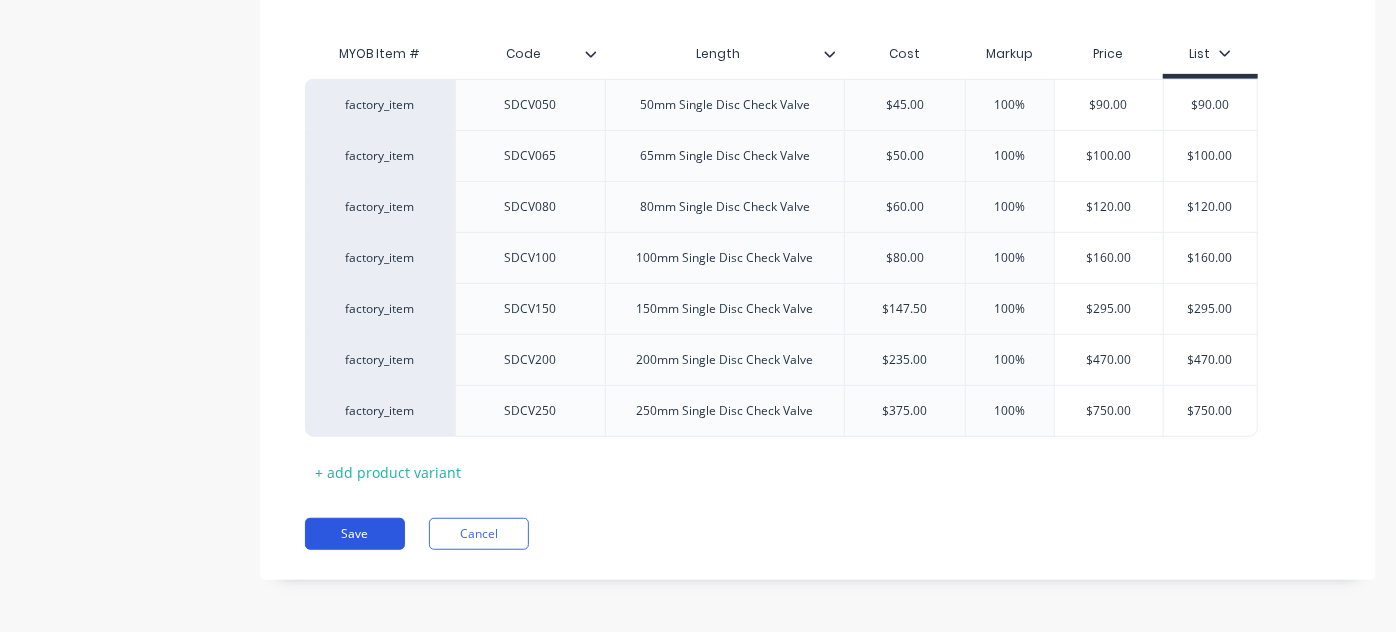 click on "Save" at bounding box center (355, 534) 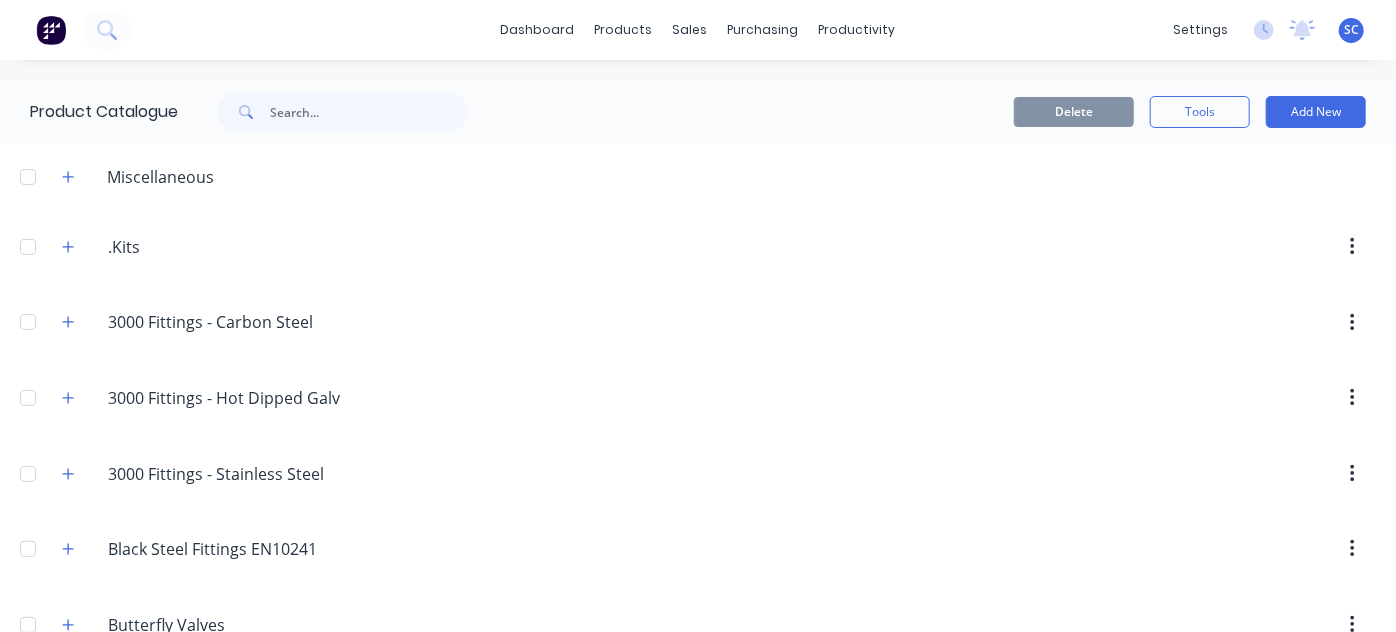 click on "settings No new notifications [PERSON_NAME] all as read You have no notifications SC Superior Pipe & Engineering Pt... [PERSON_NAME] Administrator Profile Sign out" at bounding box center (1279, 30) 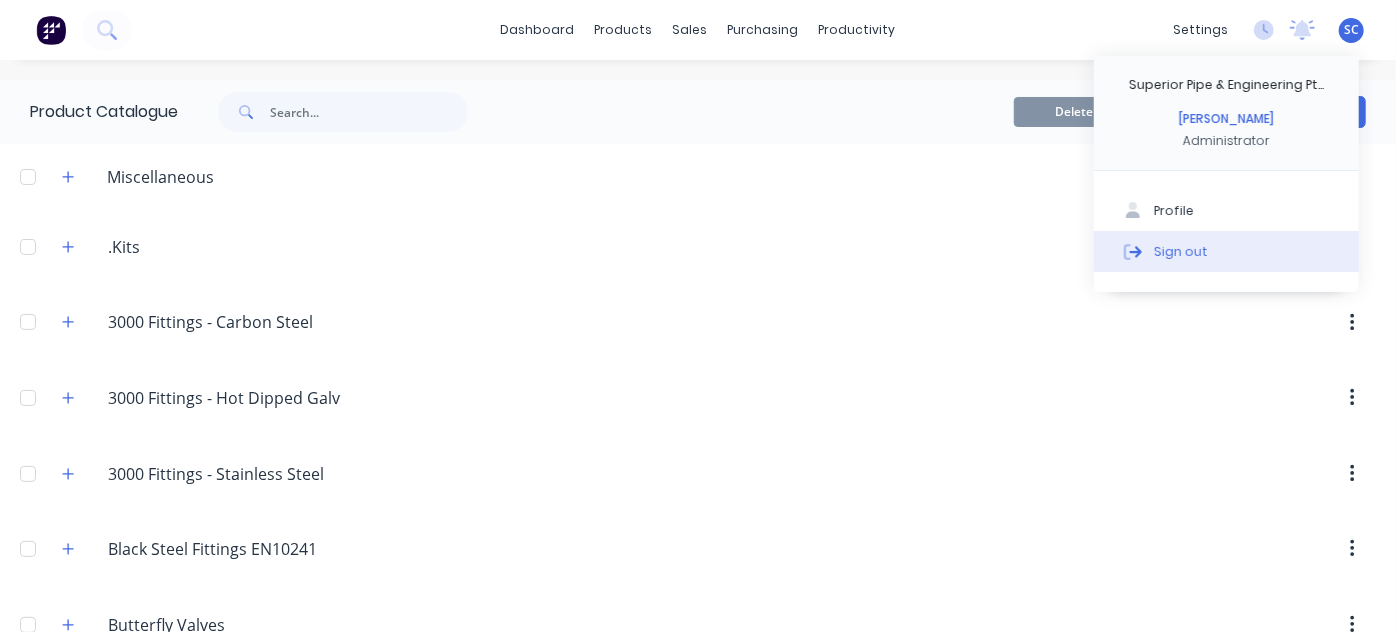 click on "Sign out" at bounding box center (1226, 251) 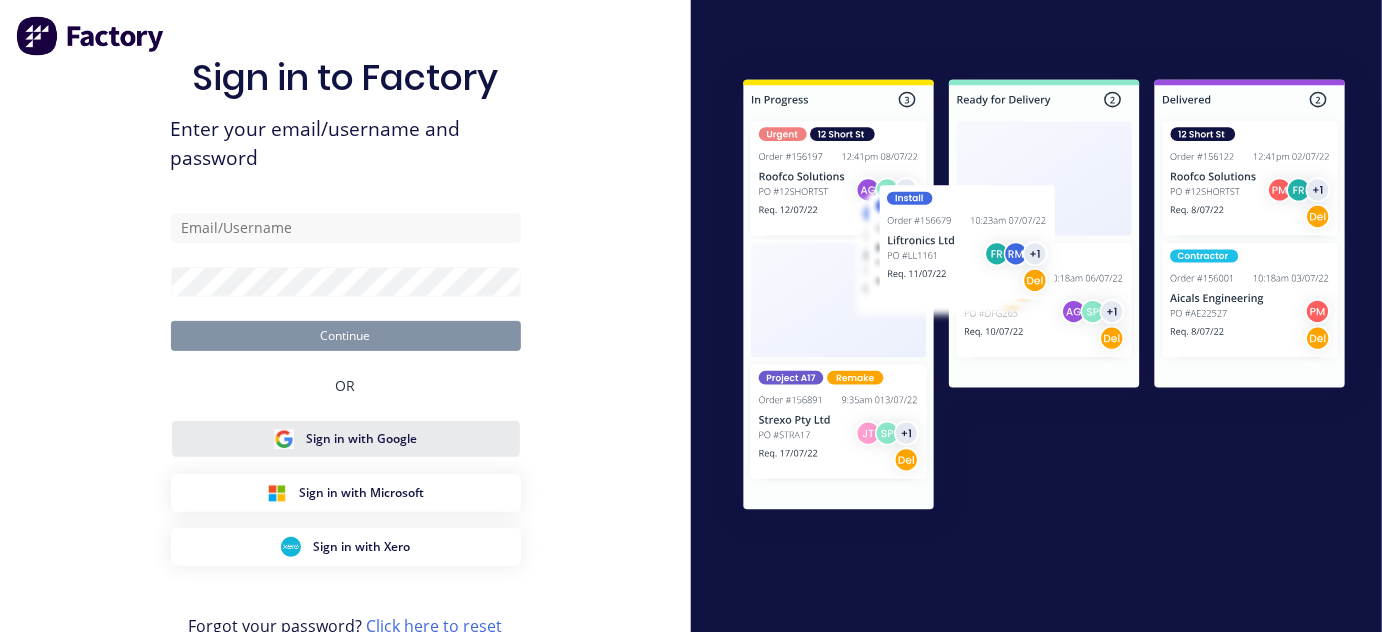 click on "Sign in with Google" at bounding box center [346, 439] 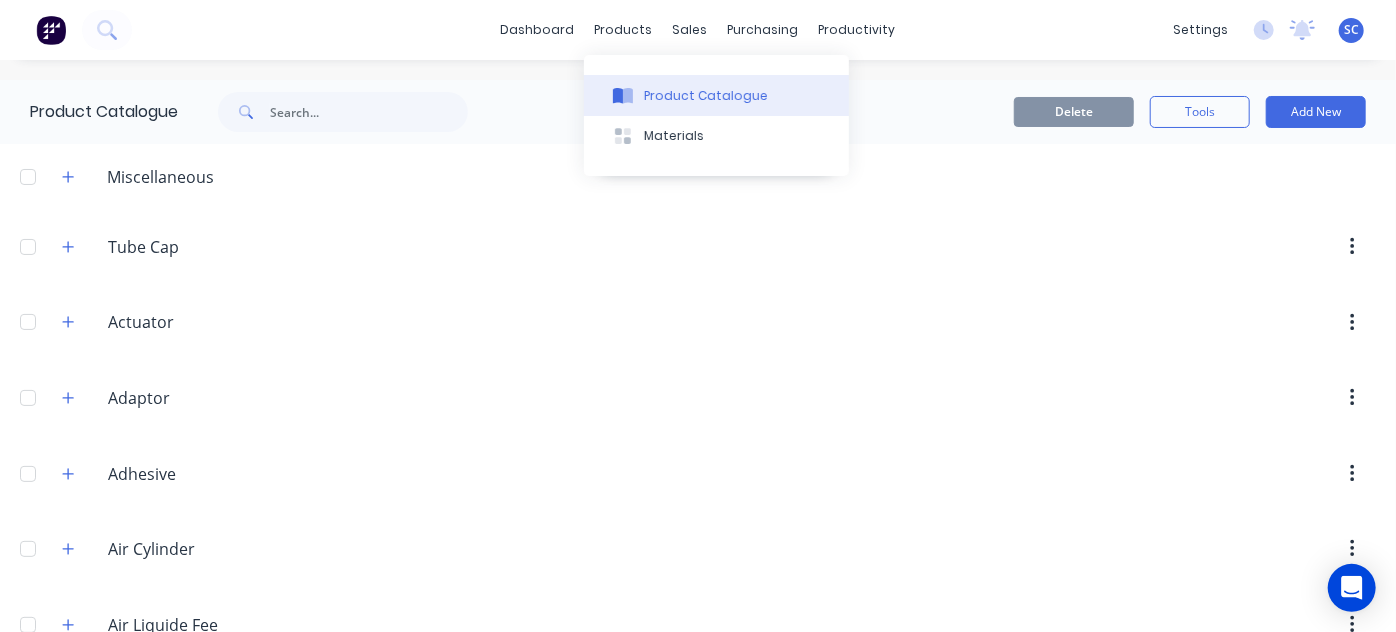 click on "Product Catalogue" at bounding box center (716, 95) 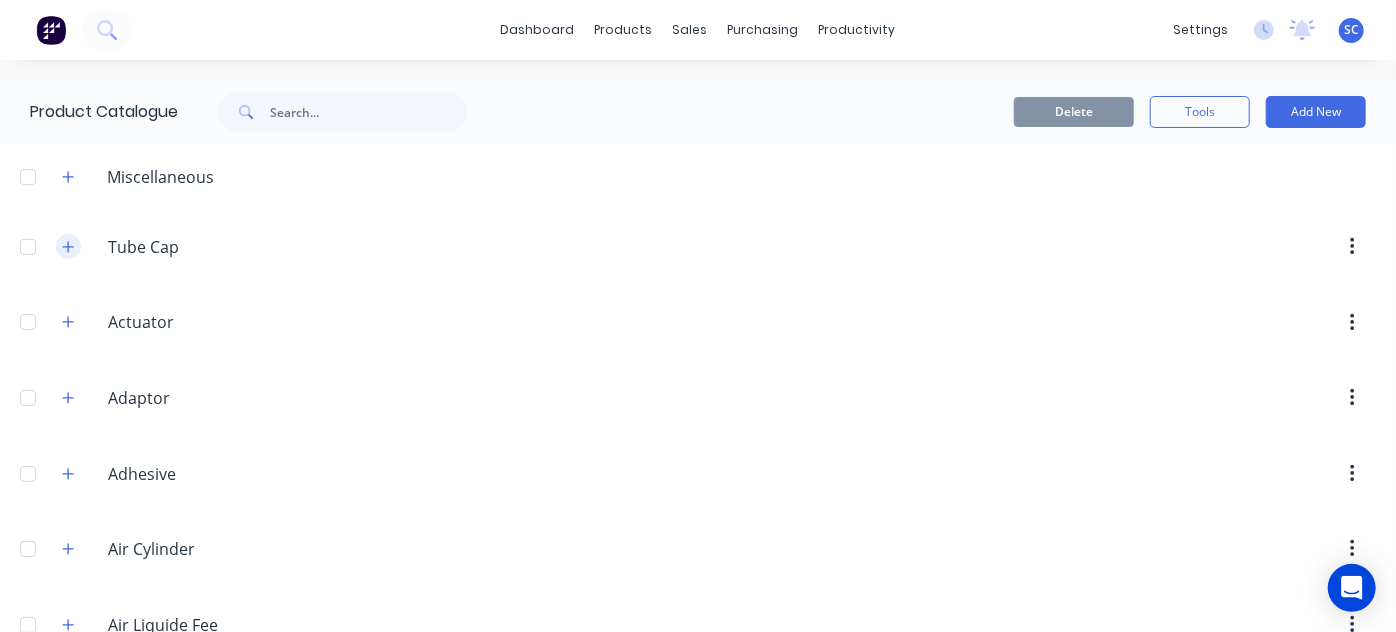 click on ".Tube.Cap Tube Cap" at bounding box center (202, 247) 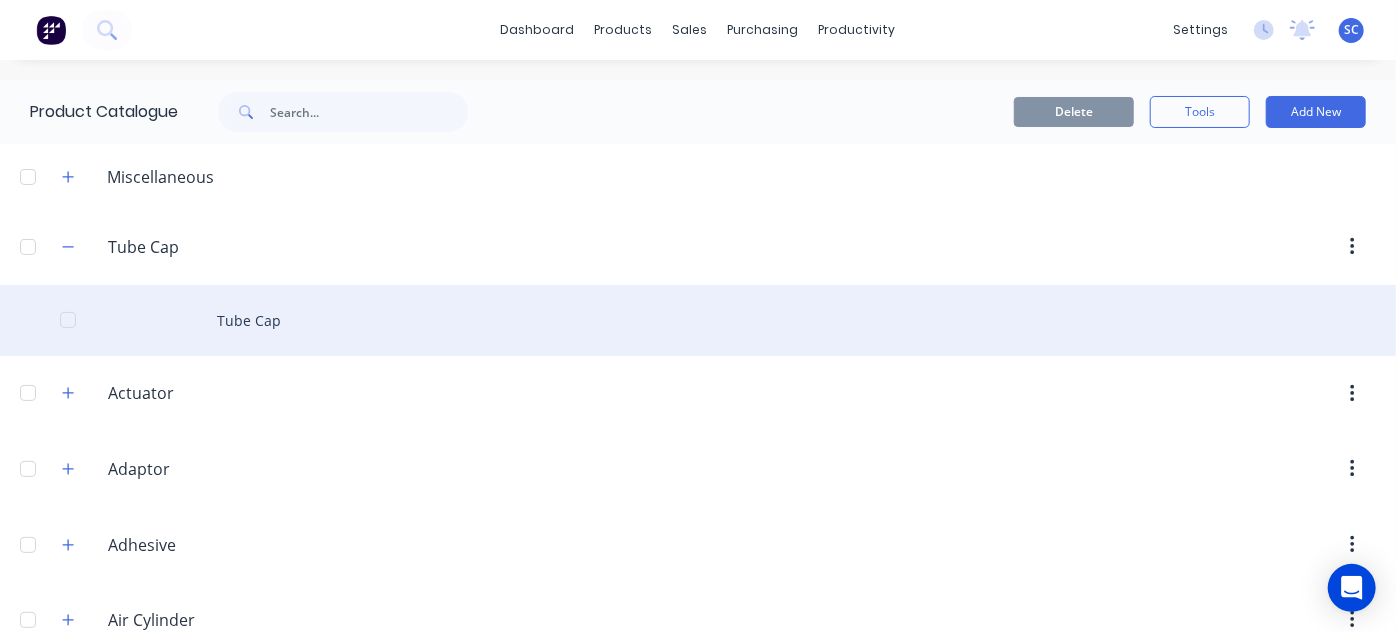 click on "Tube Cap" at bounding box center [698, 320] 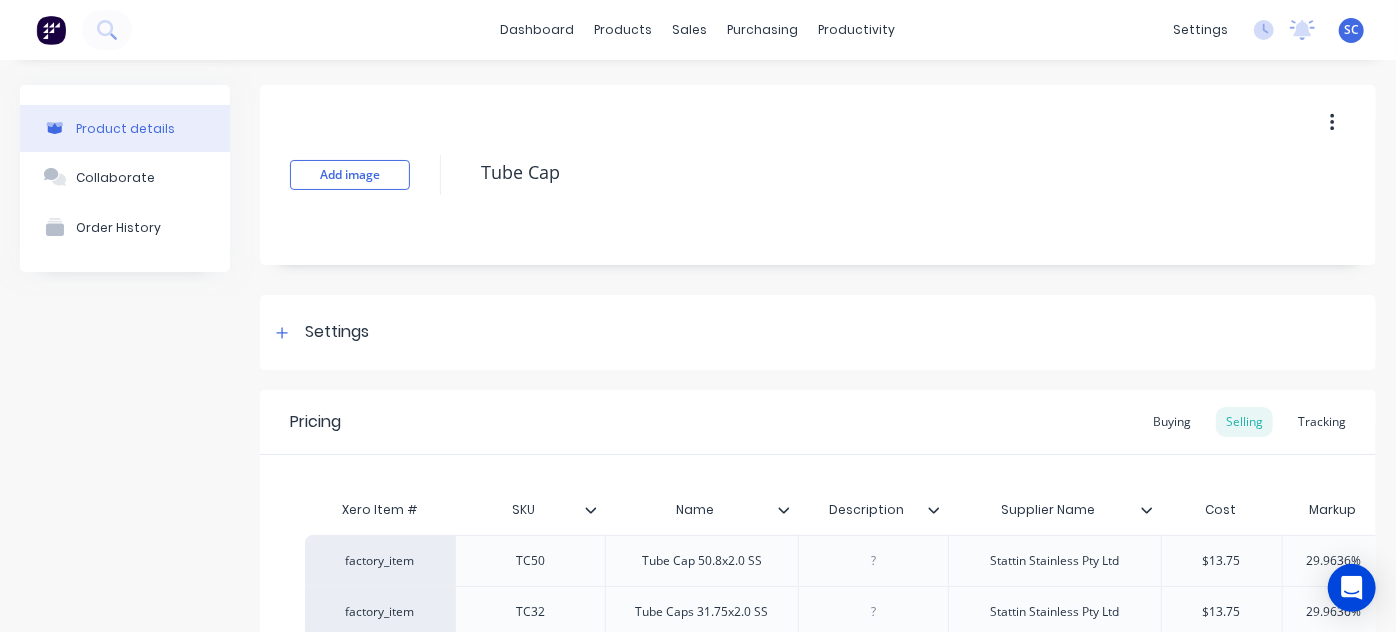 type on "x" 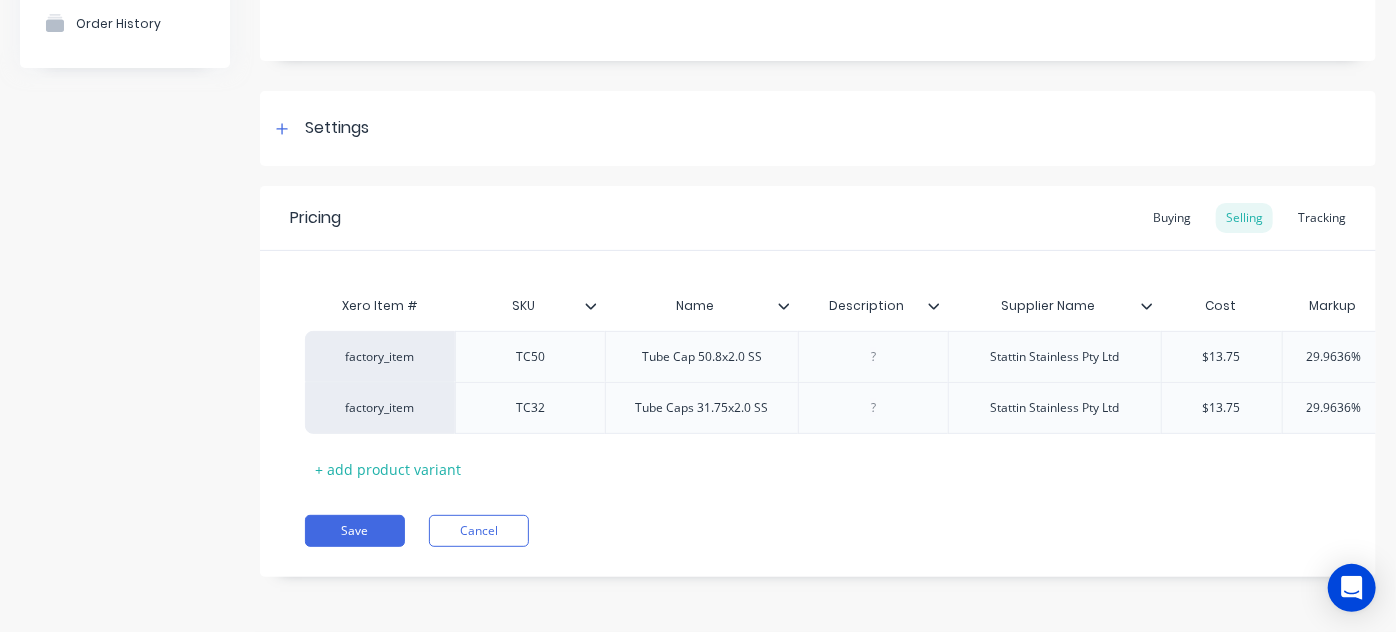 scroll, scrollTop: 216, scrollLeft: 0, axis: vertical 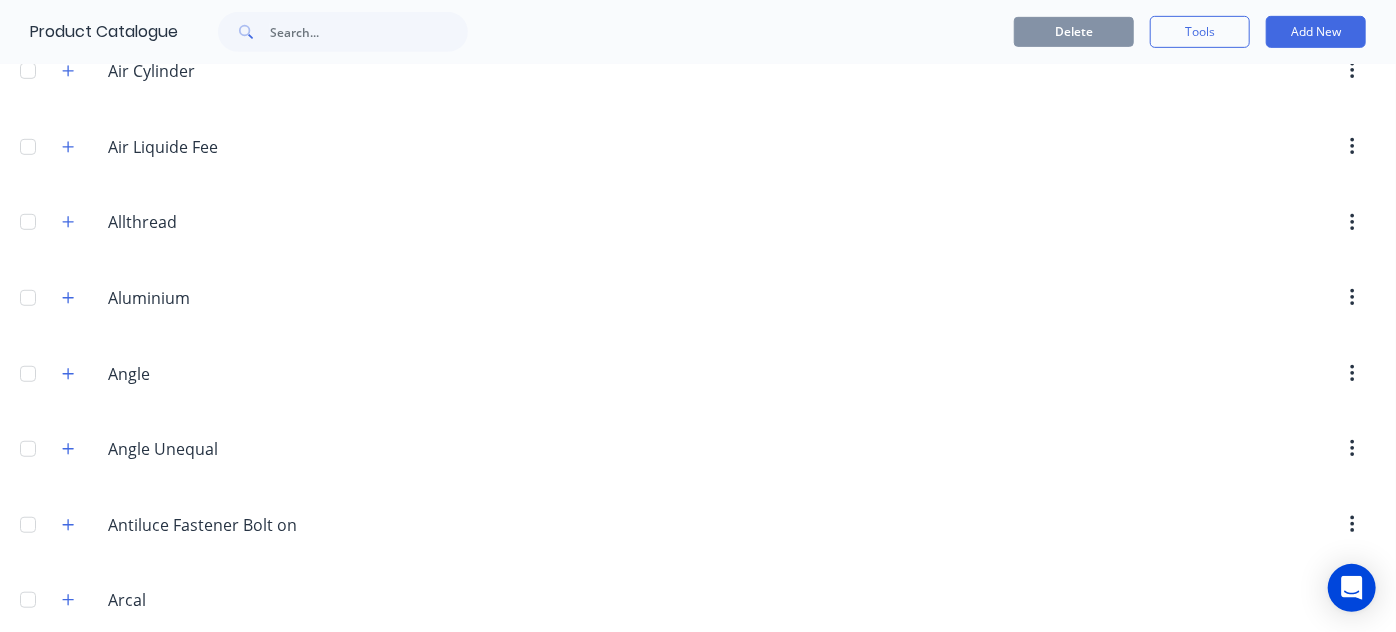click on "Aluminium Aluminium" at bounding box center (202, 298) 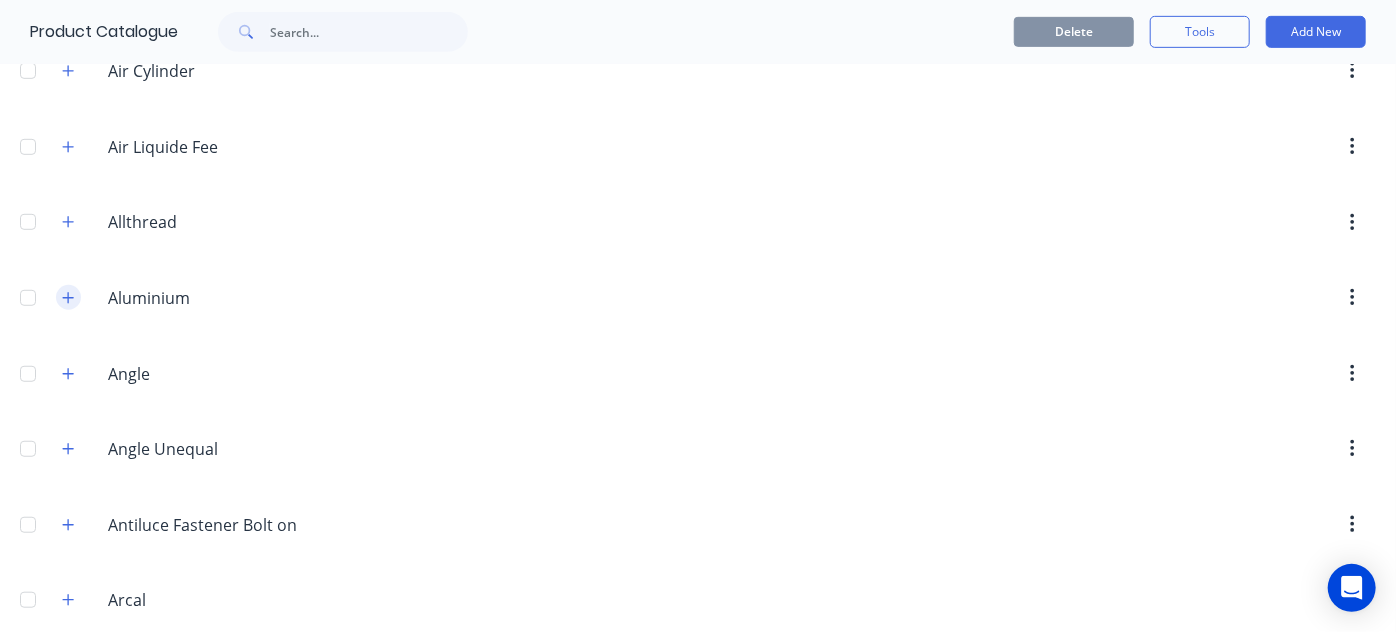 click at bounding box center [68, 297] 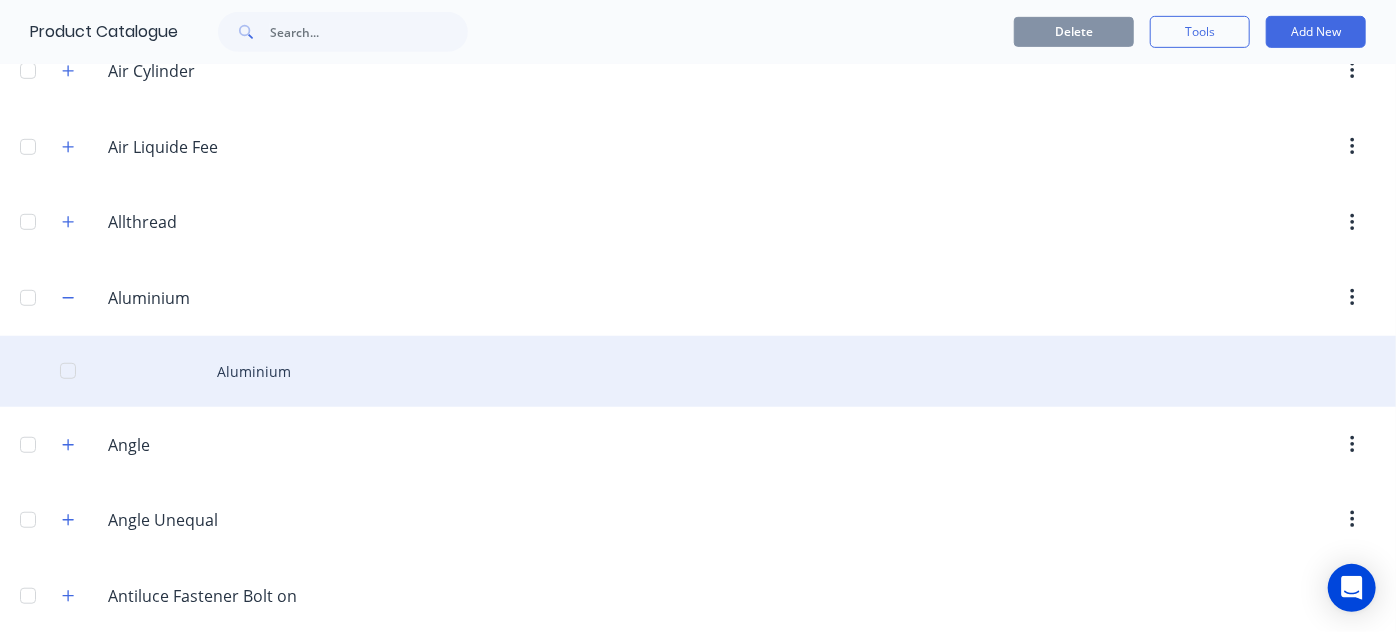 click on "Aluminium" at bounding box center (698, 371) 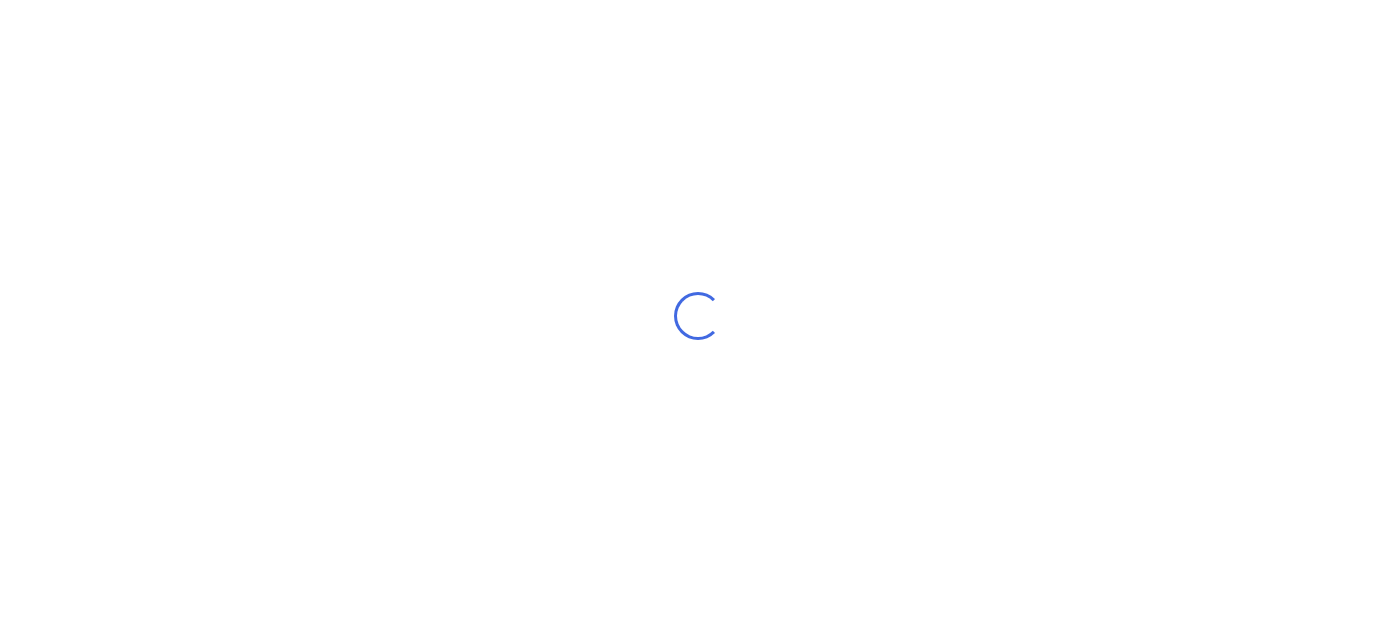 scroll, scrollTop: 0, scrollLeft: 0, axis: both 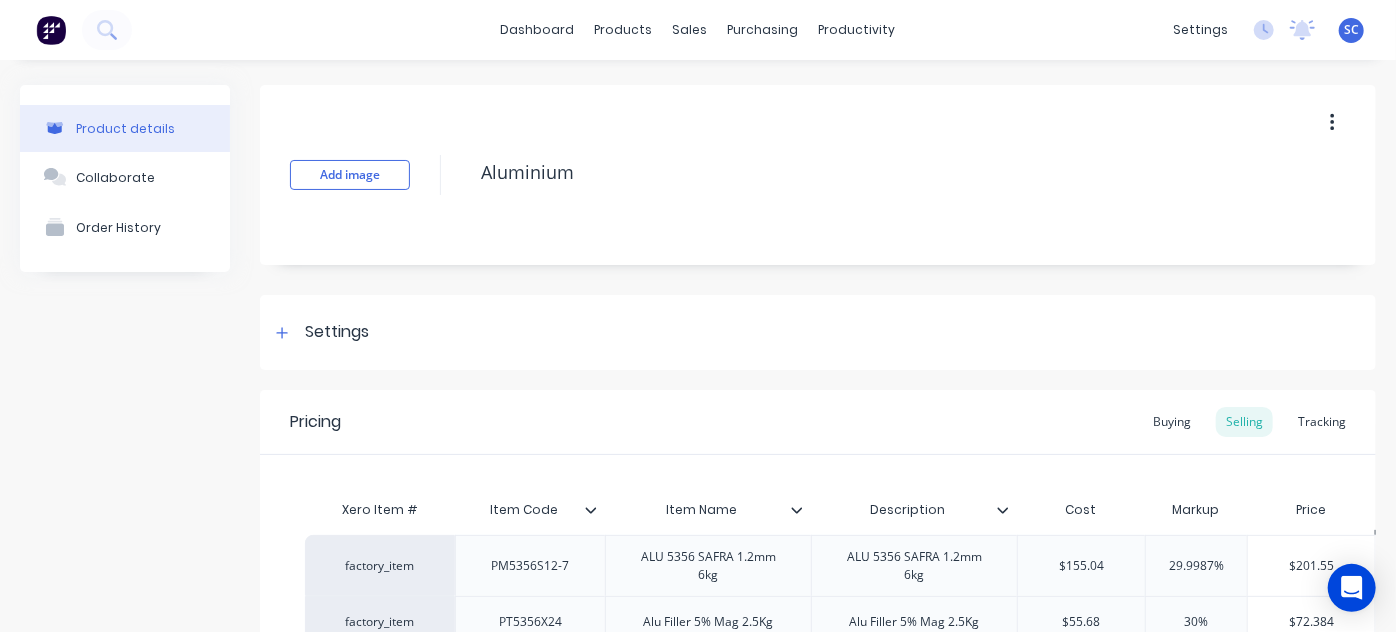 type on "x" 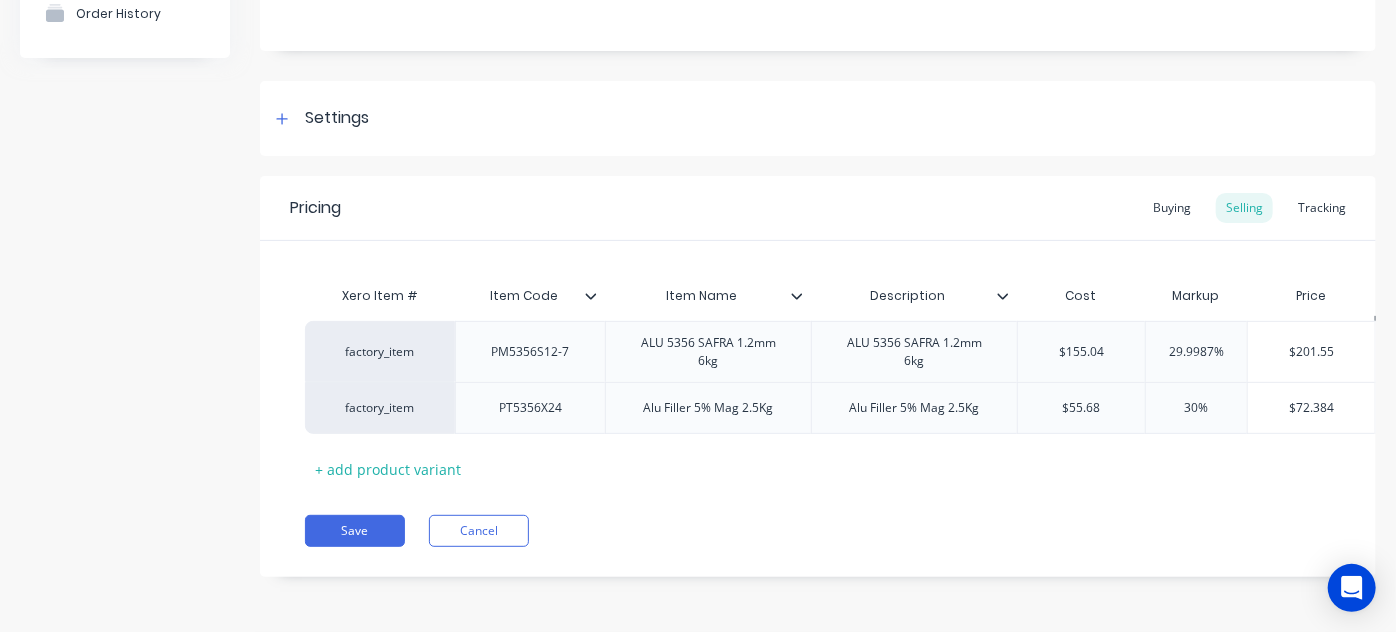 scroll, scrollTop: 0, scrollLeft: 127, axis: horizontal 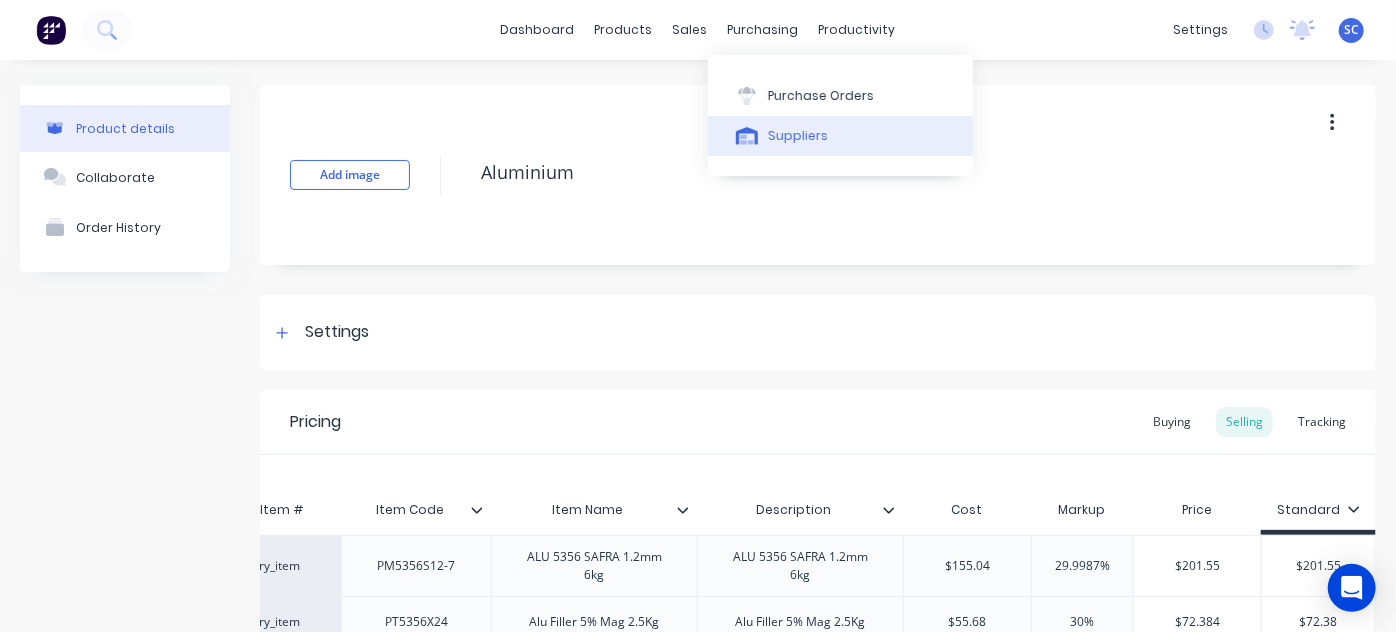 click on "Suppliers" at bounding box center (798, 136) 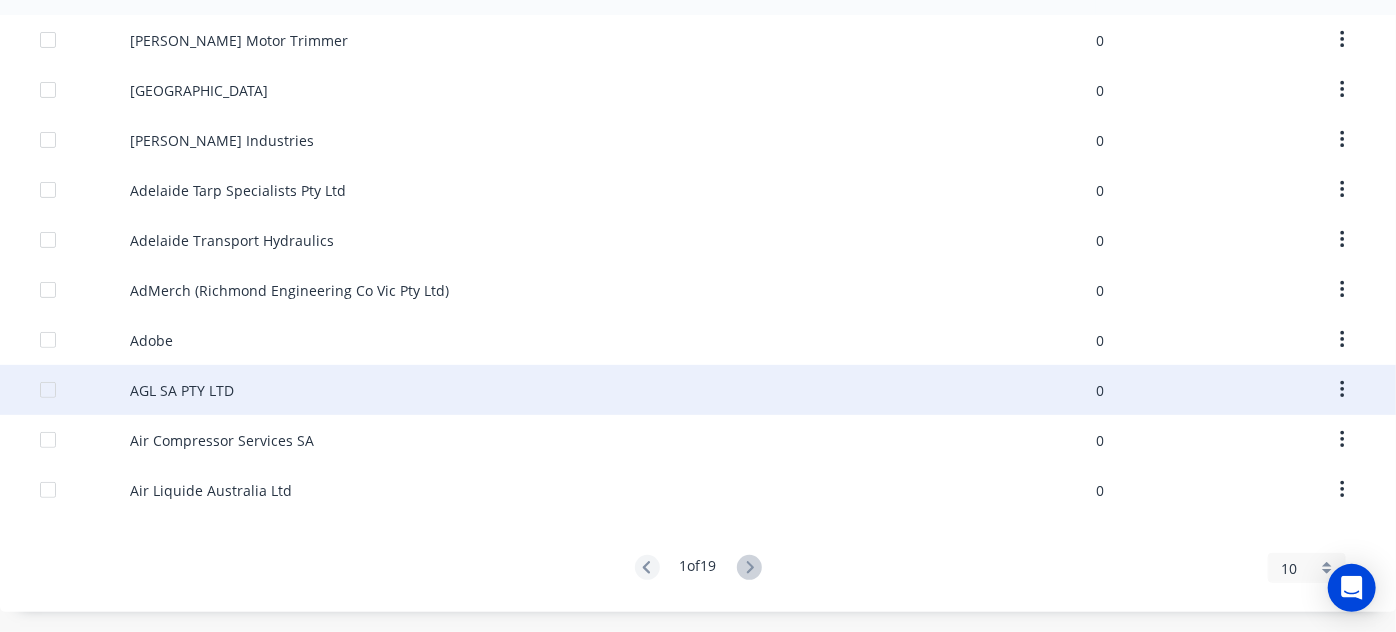 scroll, scrollTop: 0, scrollLeft: 0, axis: both 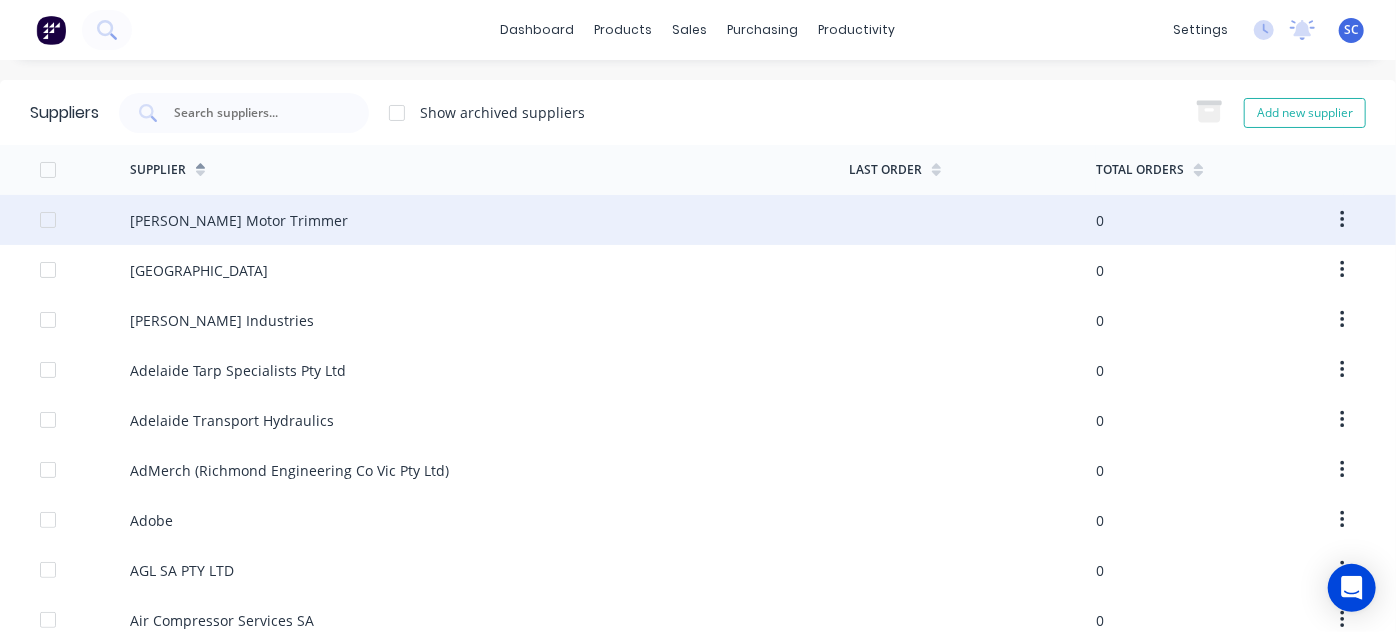 click on "Aaron O'Hara Motor Trimmer" at bounding box center (489, 220) 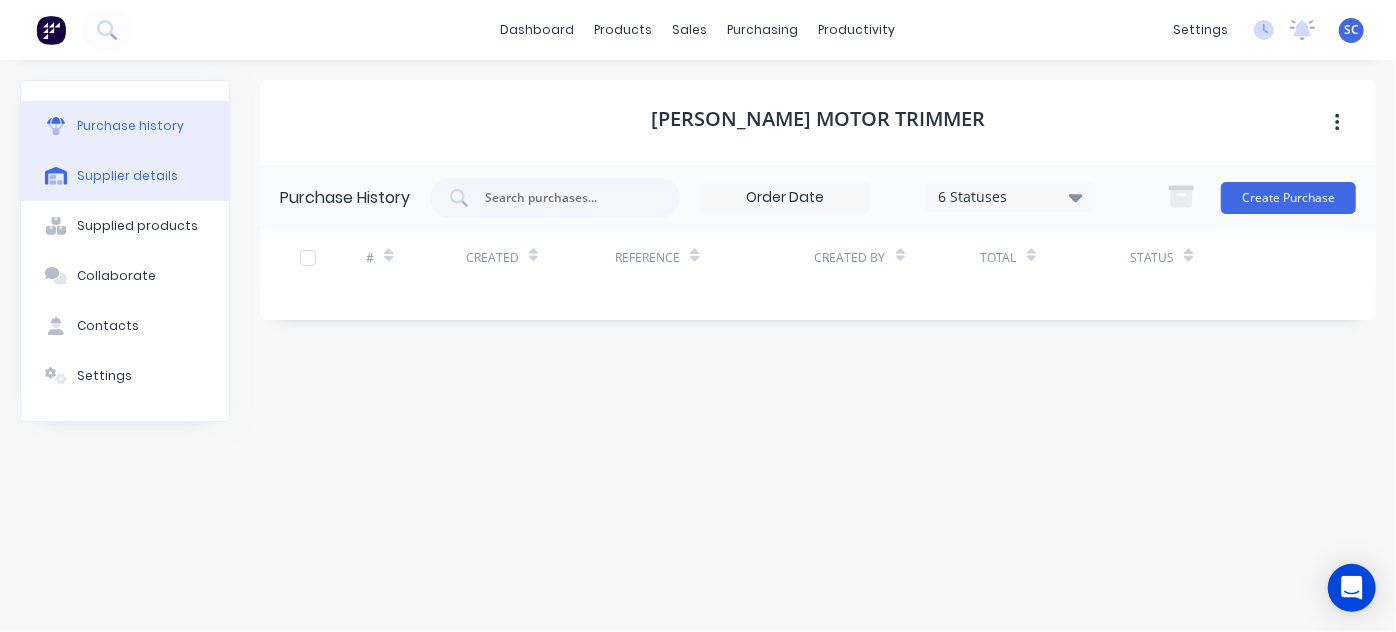 click on "Supplier details" at bounding box center (125, 176) 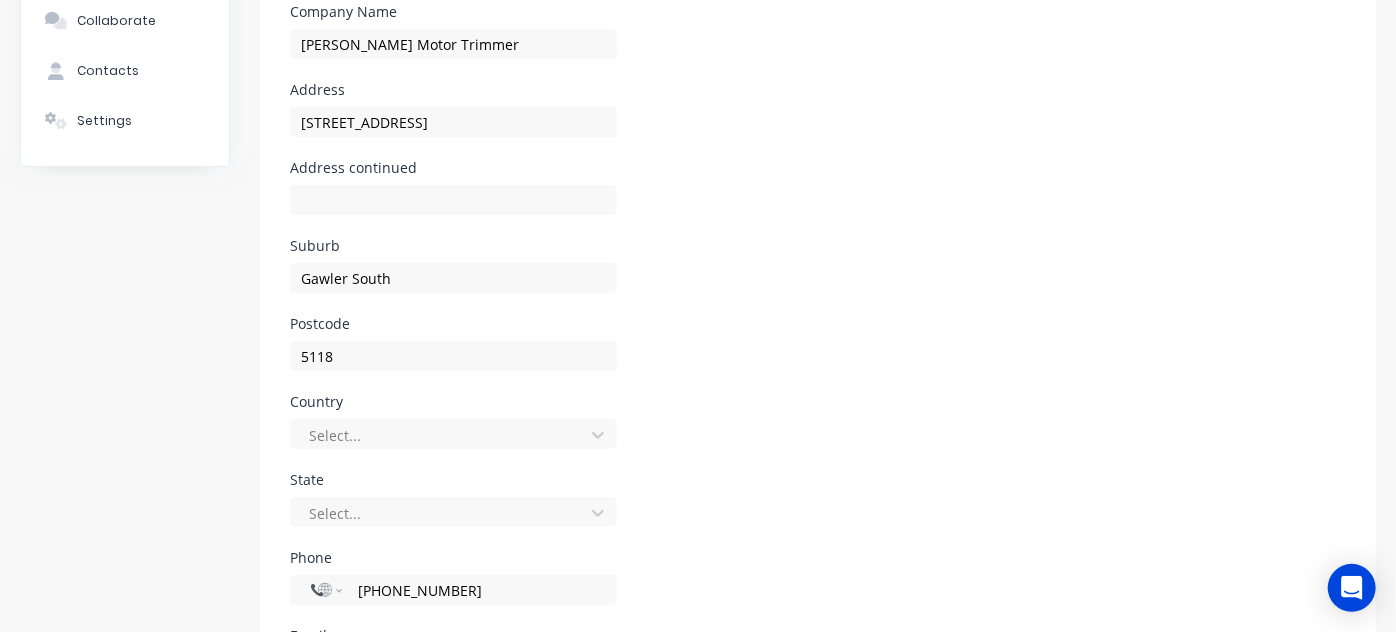 scroll, scrollTop: 458, scrollLeft: 0, axis: vertical 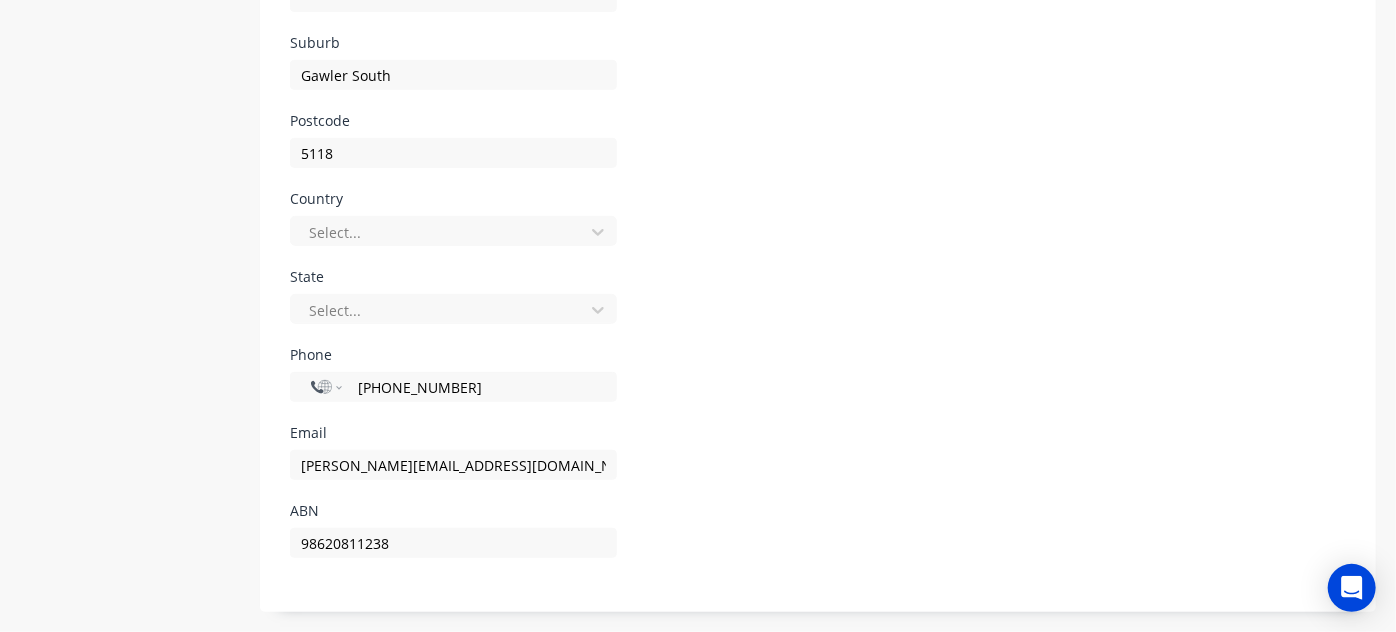 type 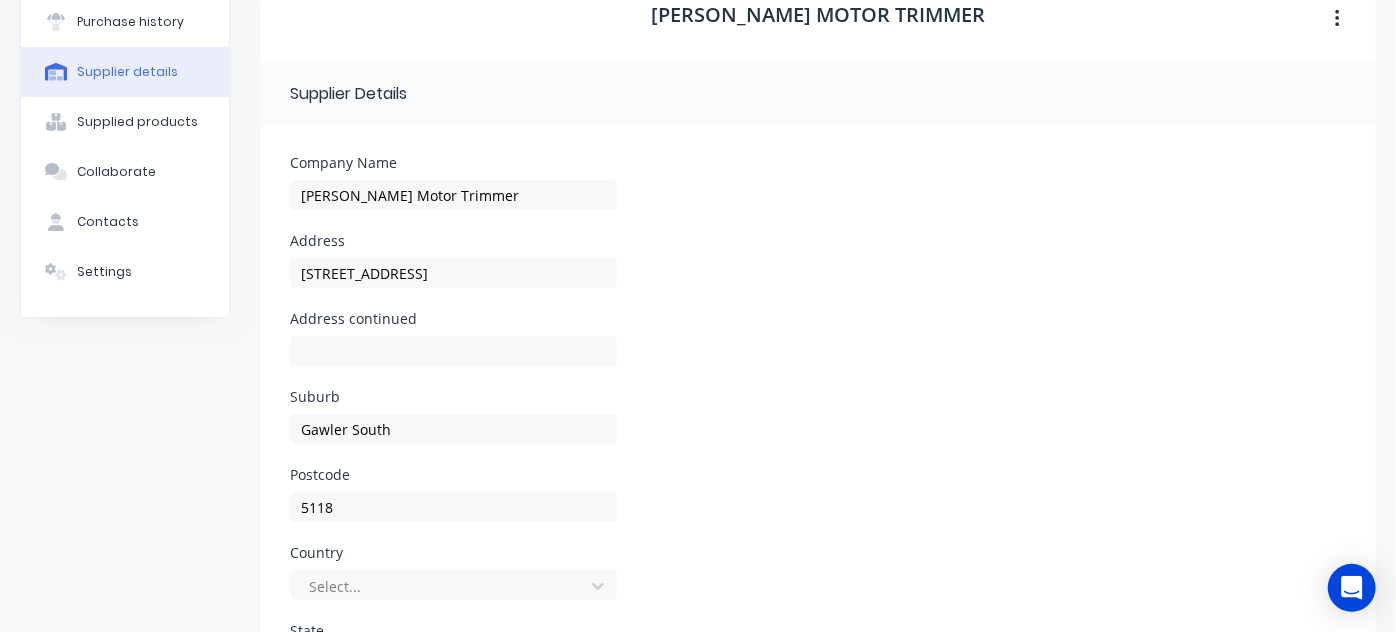 scroll, scrollTop: 75, scrollLeft: 0, axis: vertical 